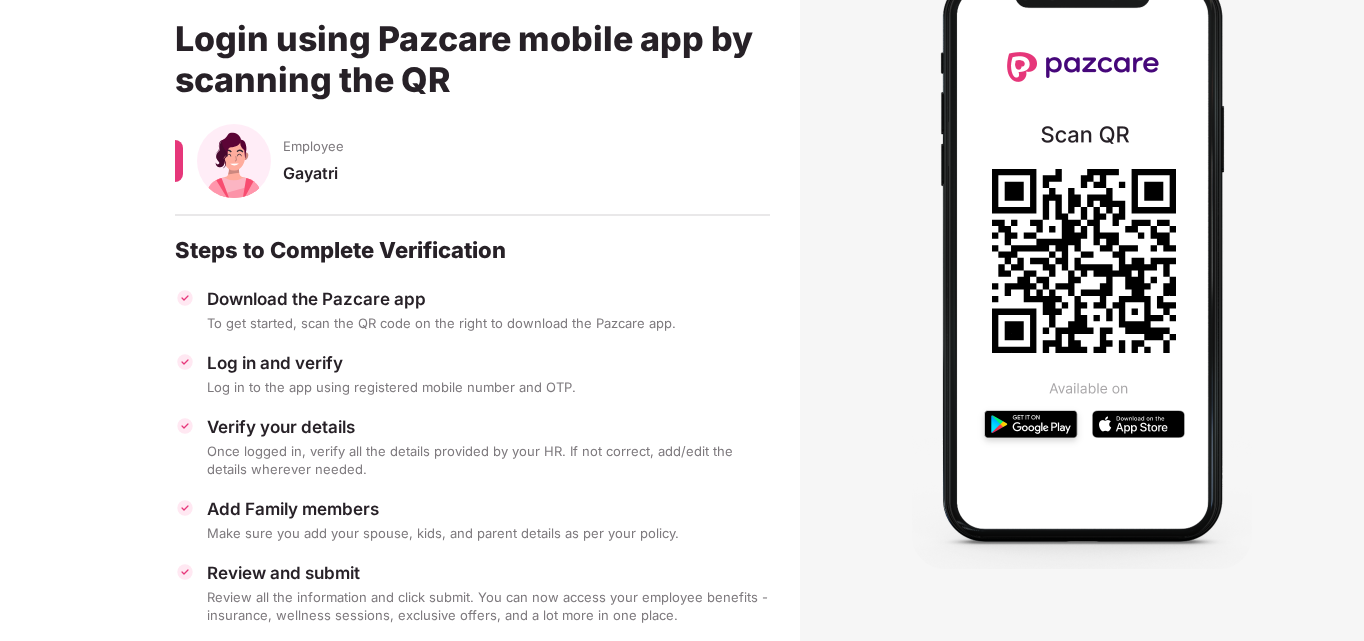 scroll, scrollTop: 191, scrollLeft: 0, axis: vertical 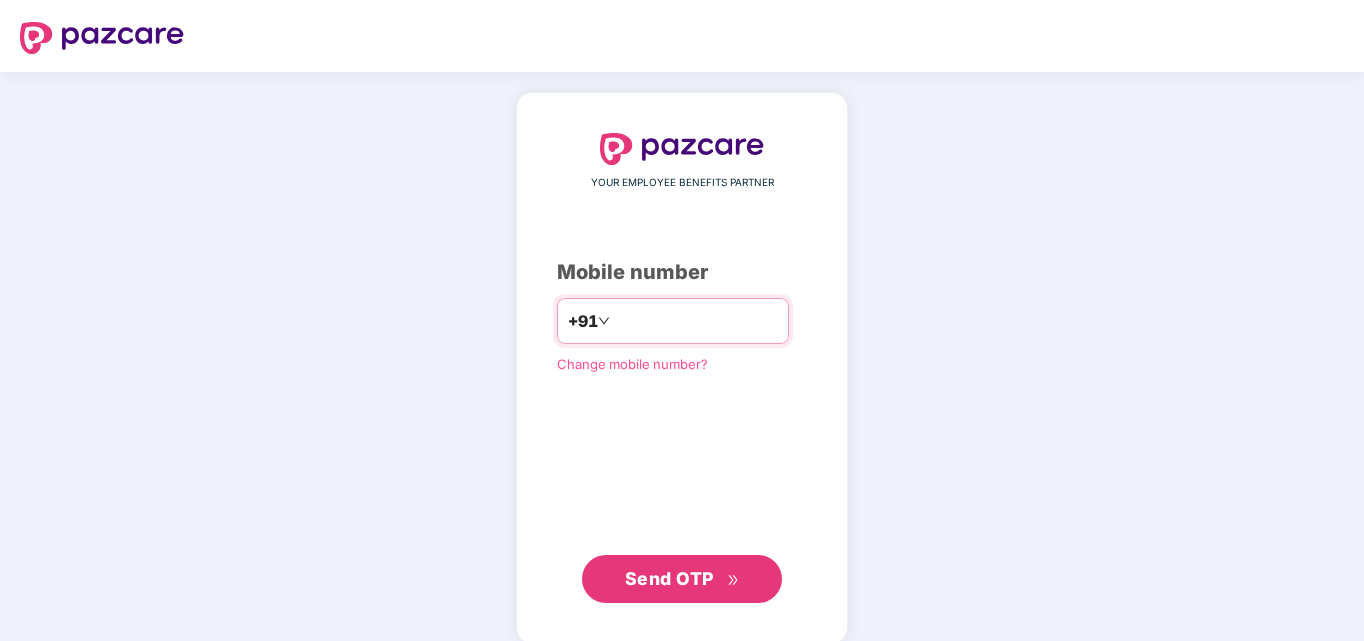click at bounding box center [696, 321] 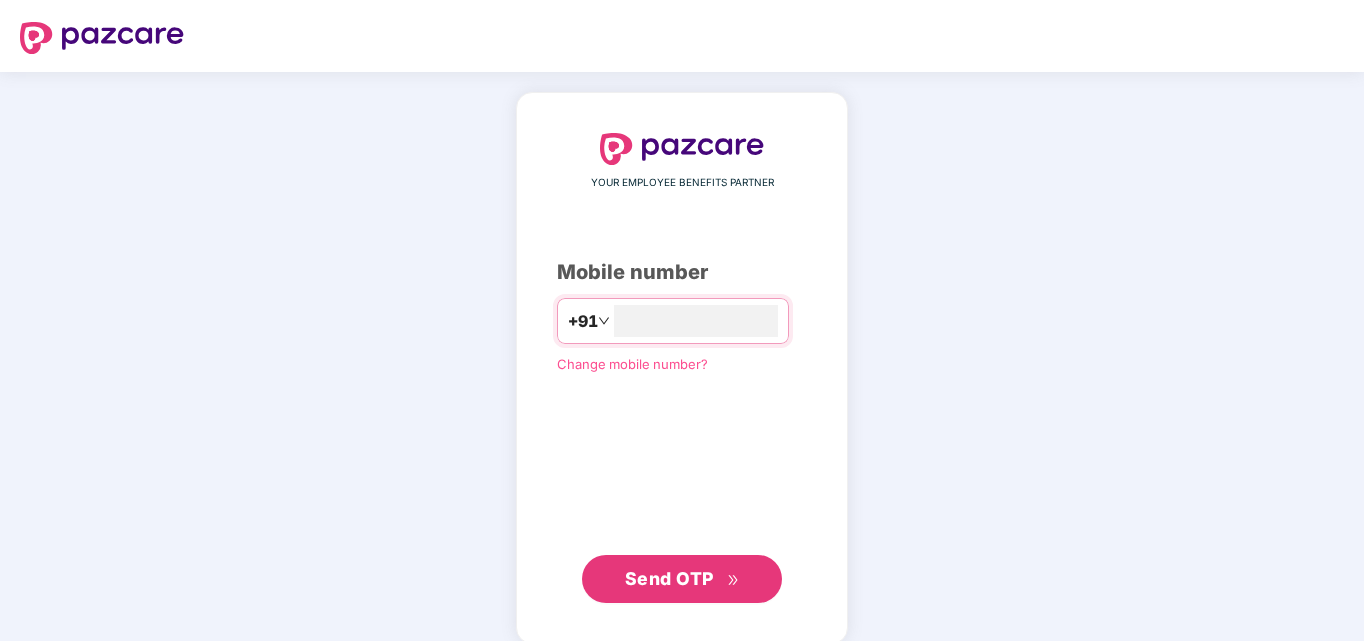 type on "**********" 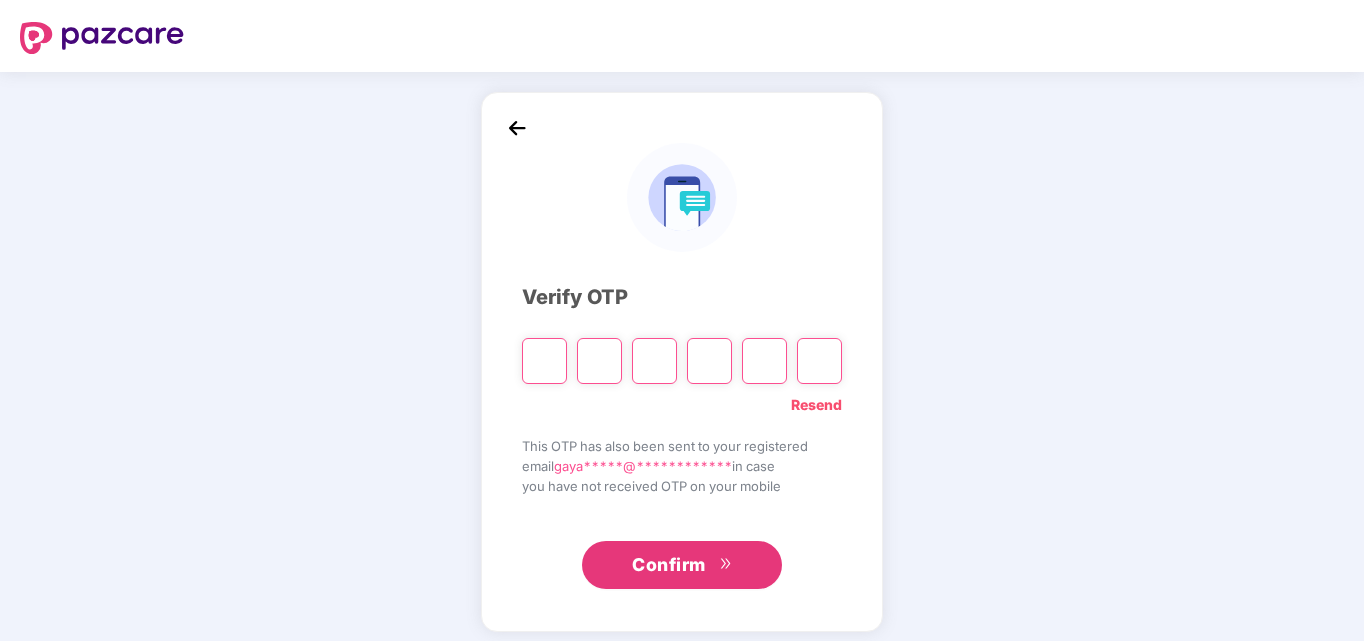 type on "*" 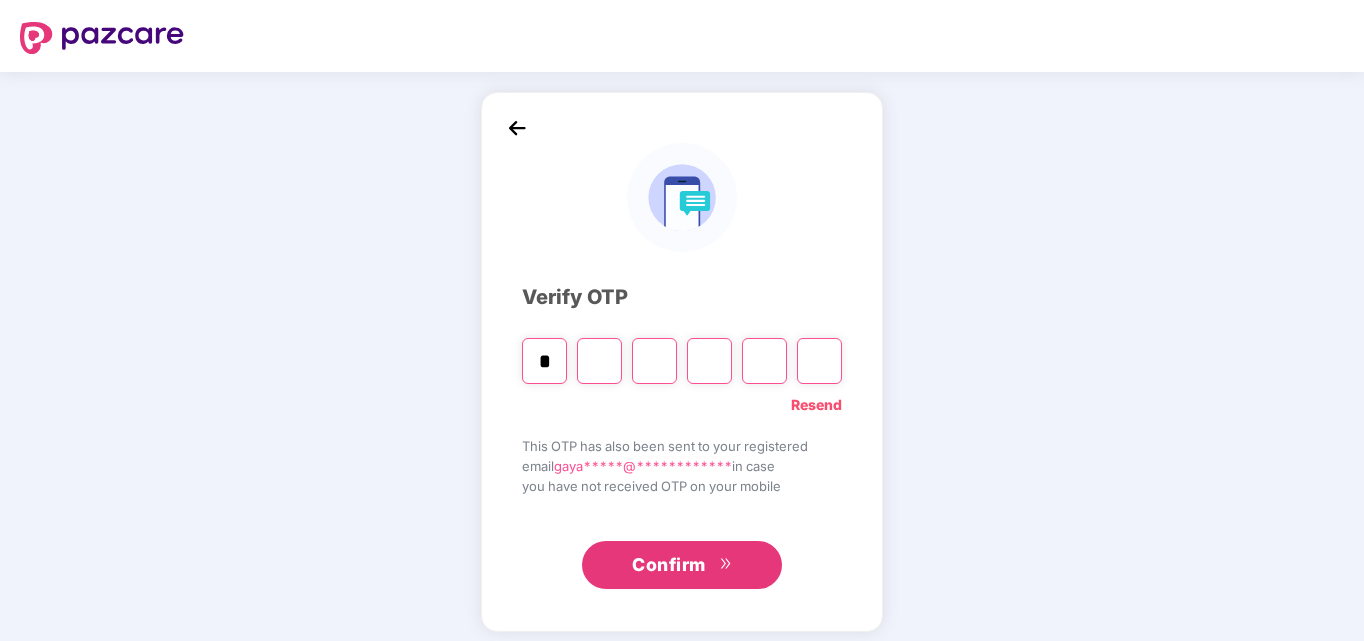 type on "*" 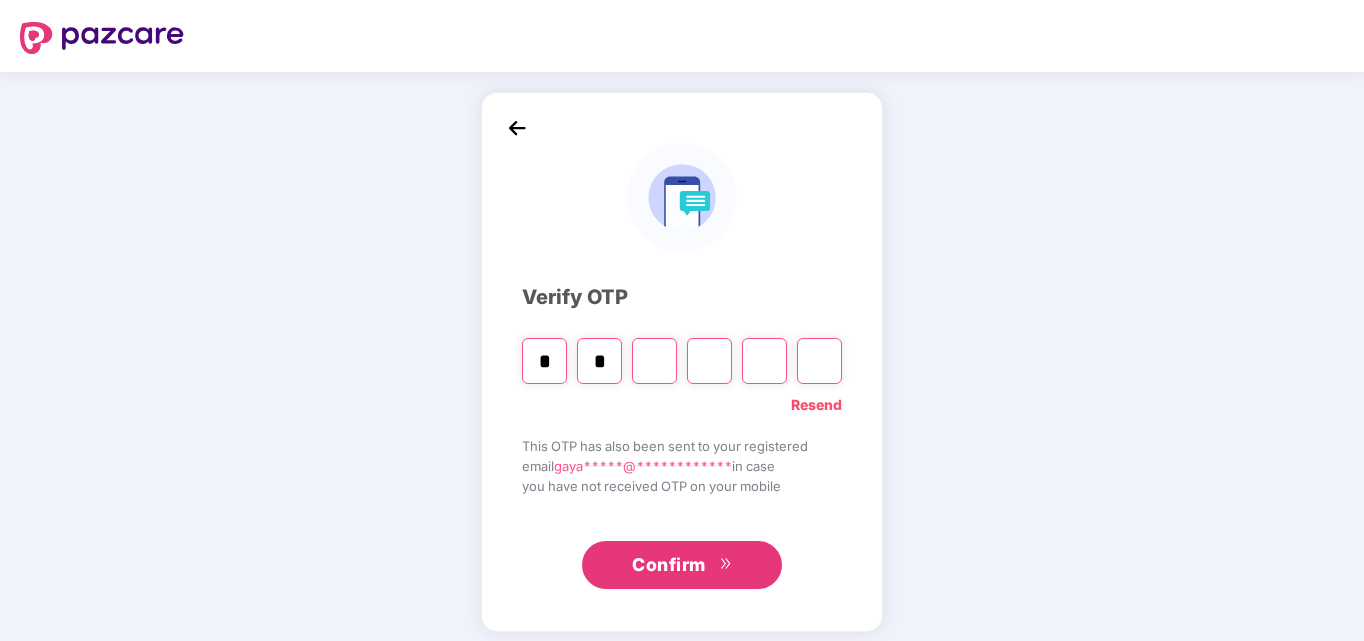 type on "*" 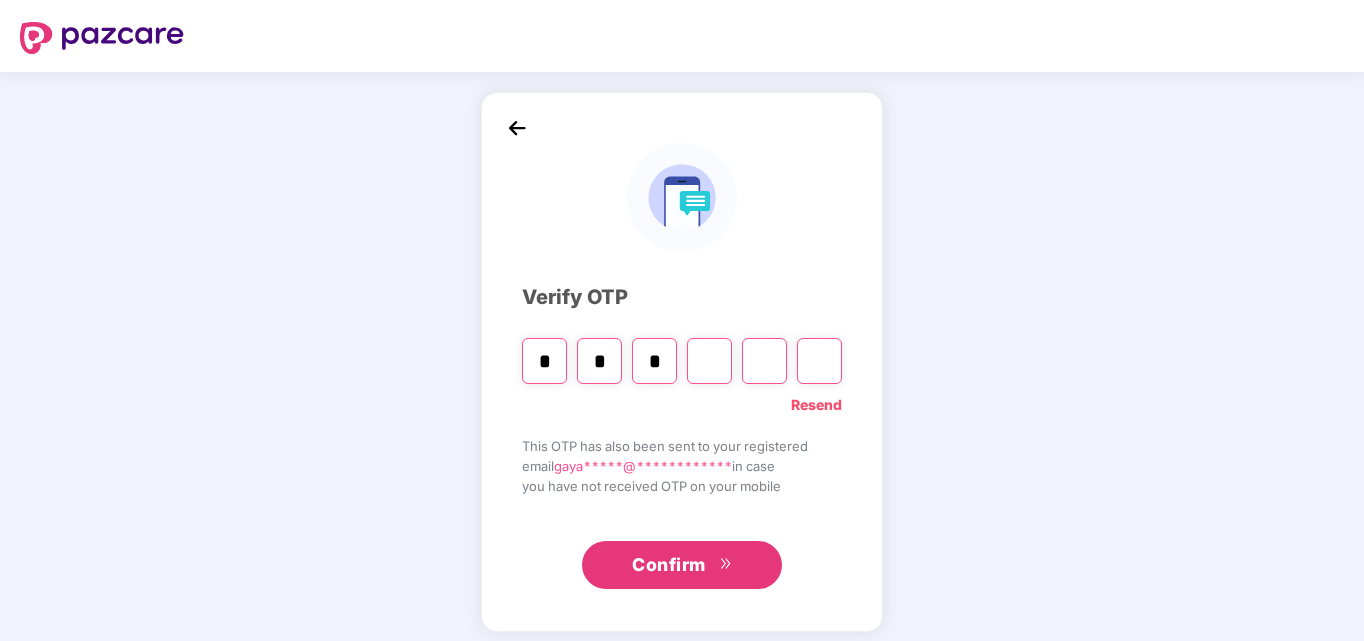 type on "*" 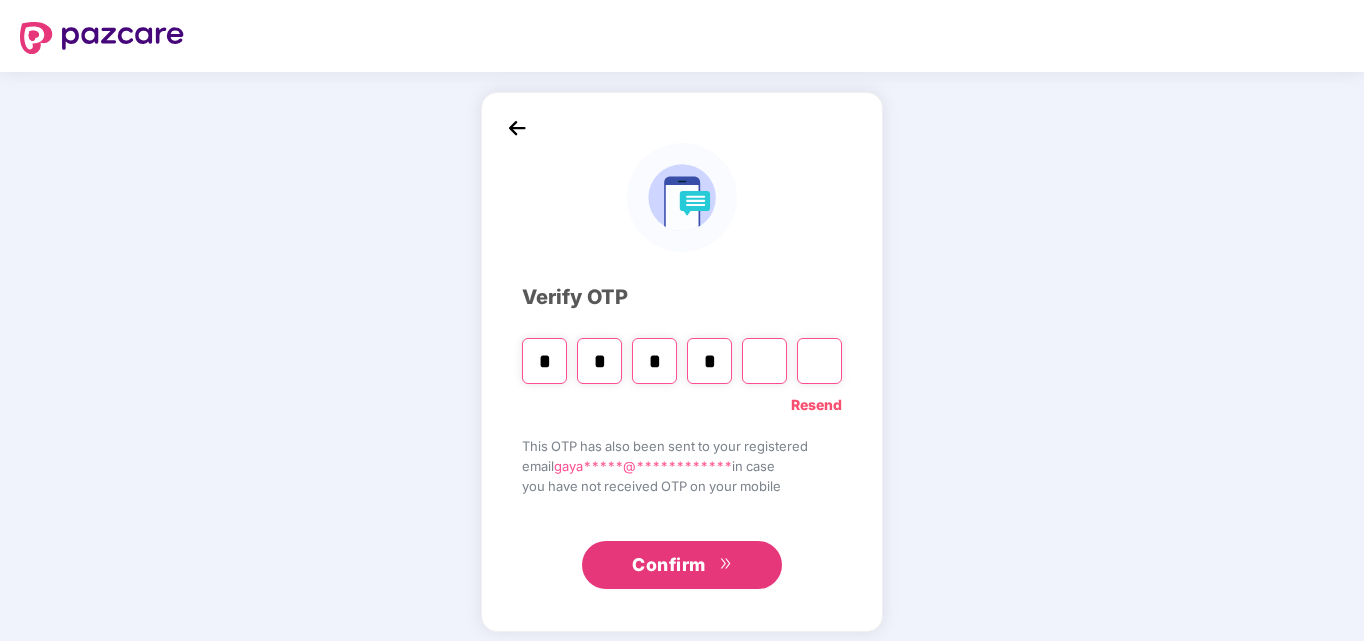 type on "*" 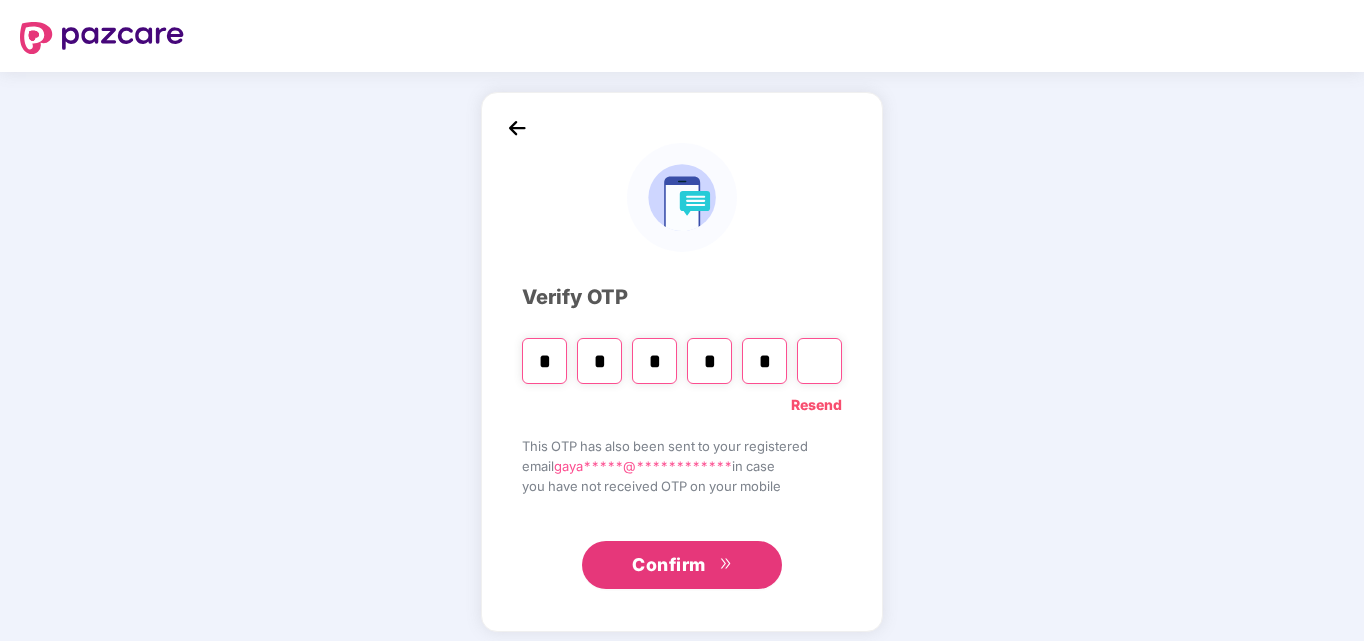 type on "*" 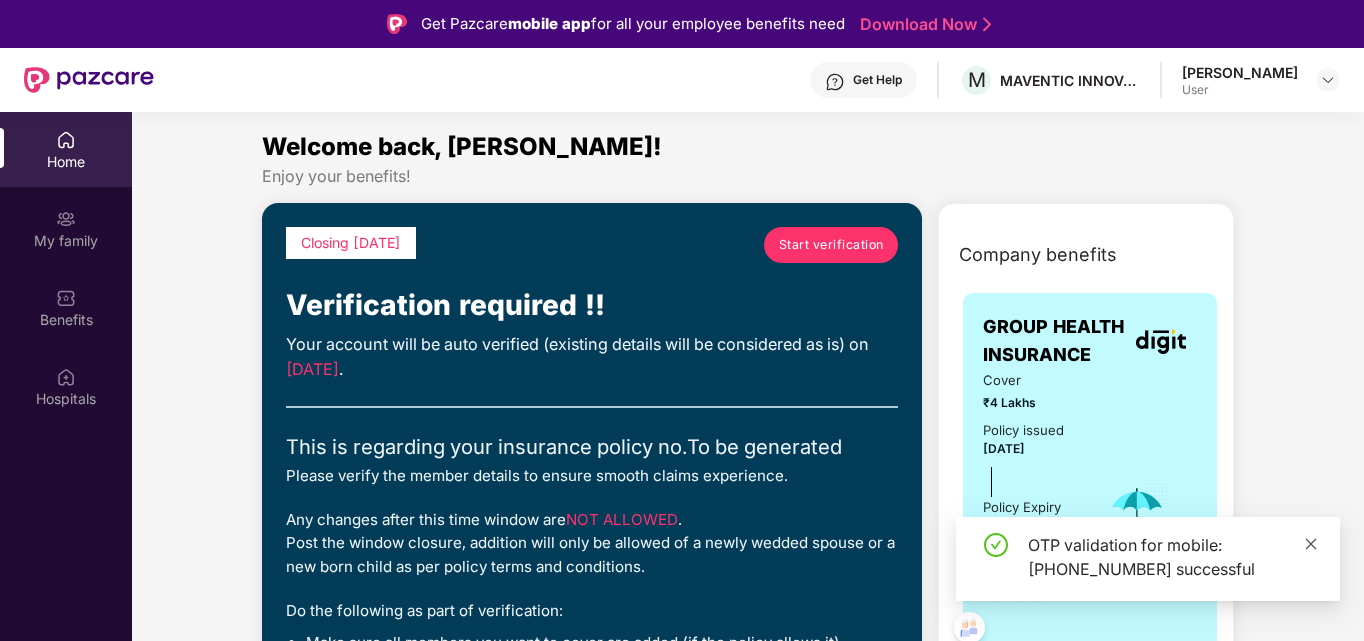 click 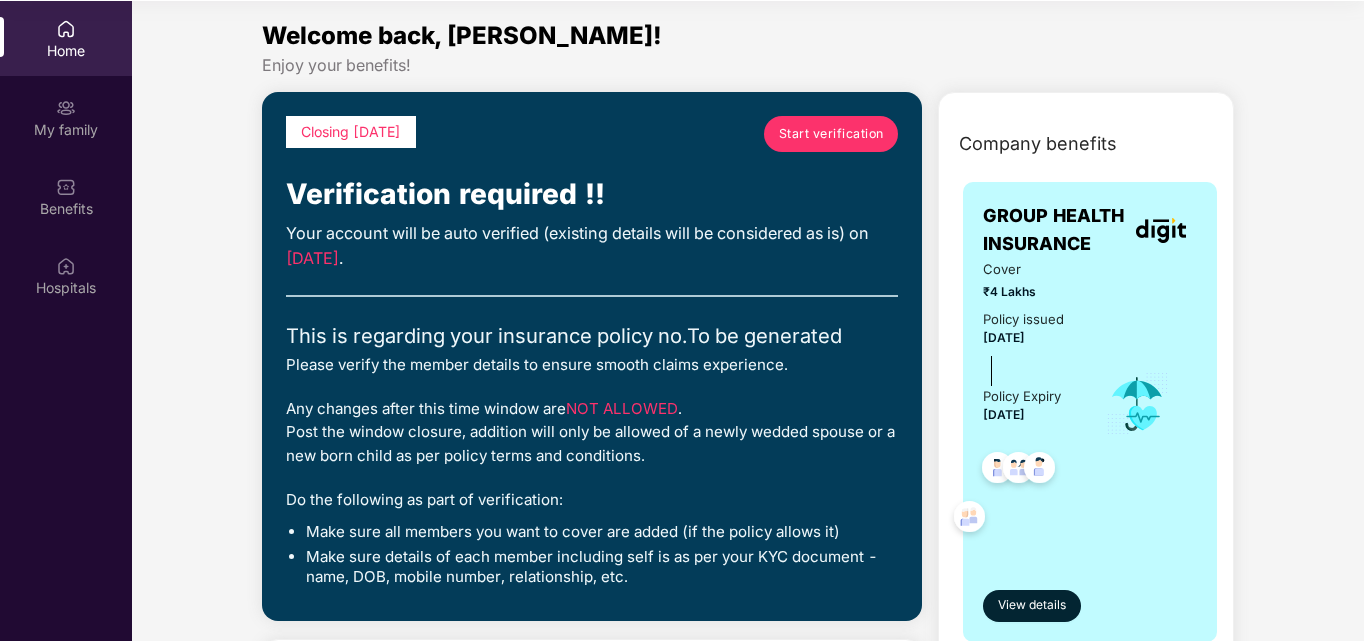 scroll, scrollTop: 112, scrollLeft: 0, axis: vertical 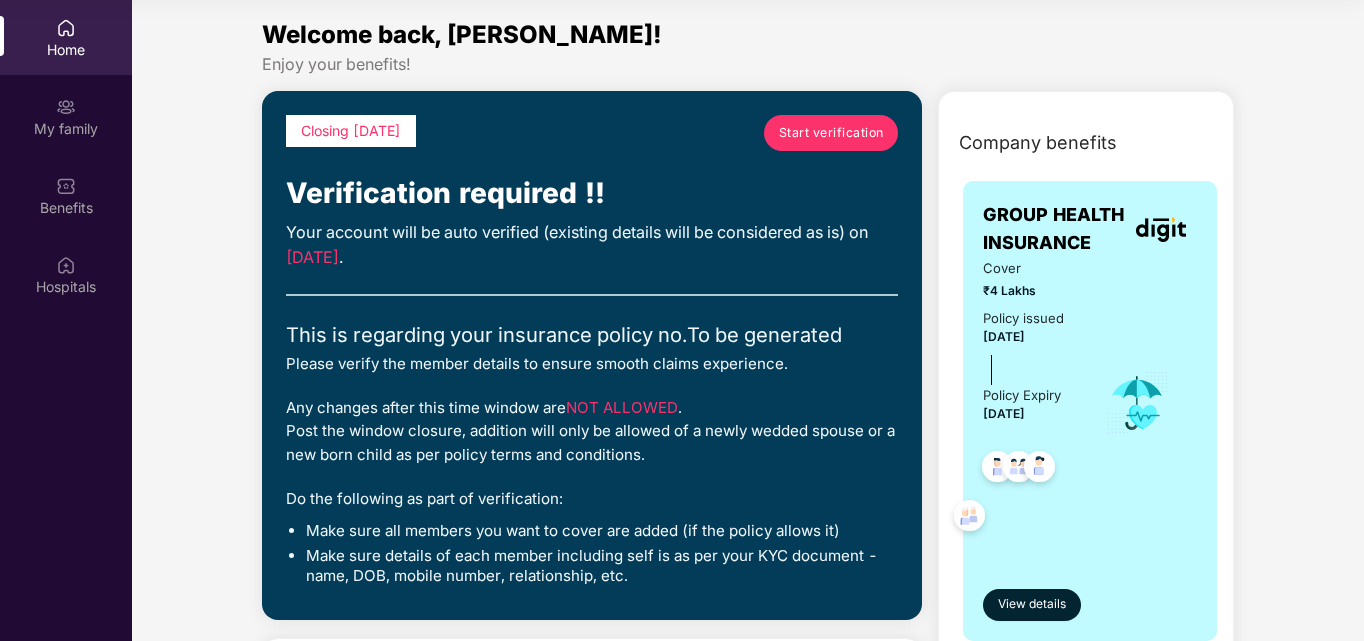 click on "Start verification" at bounding box center (831, 132) 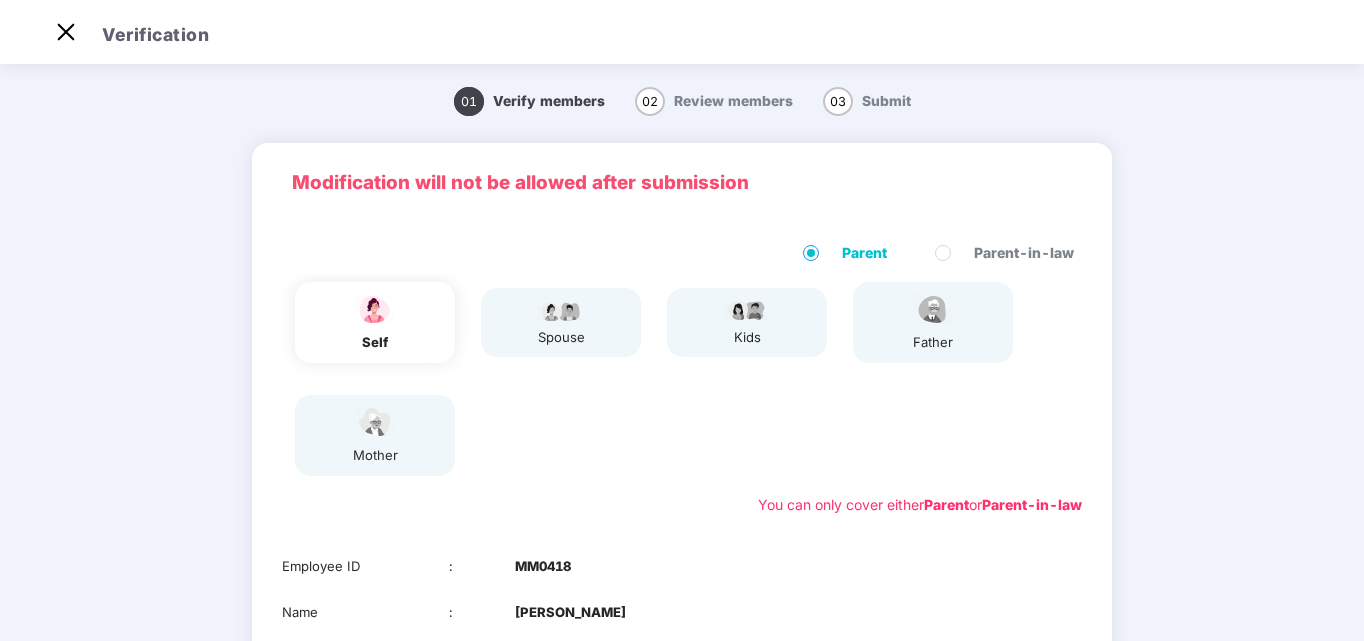 scroll, scrollTop: 48, scrollLeft: 0, axis: vertical 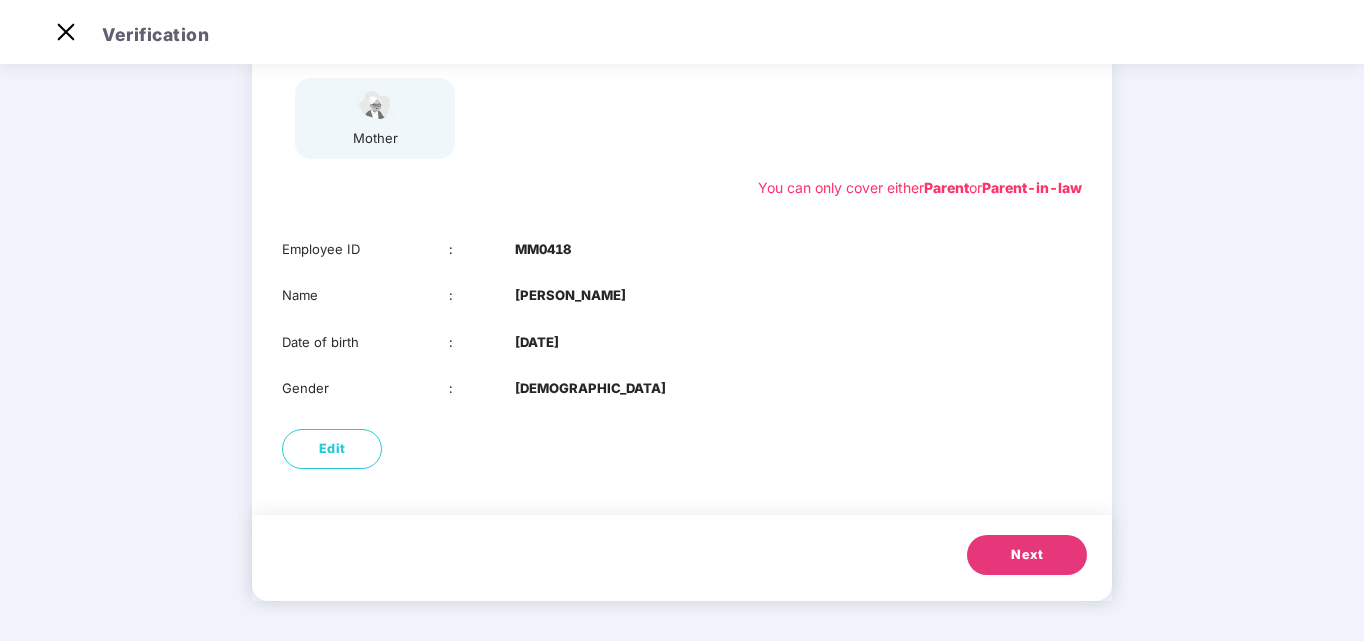 click on "Next" at bounding box center (1027, 555) 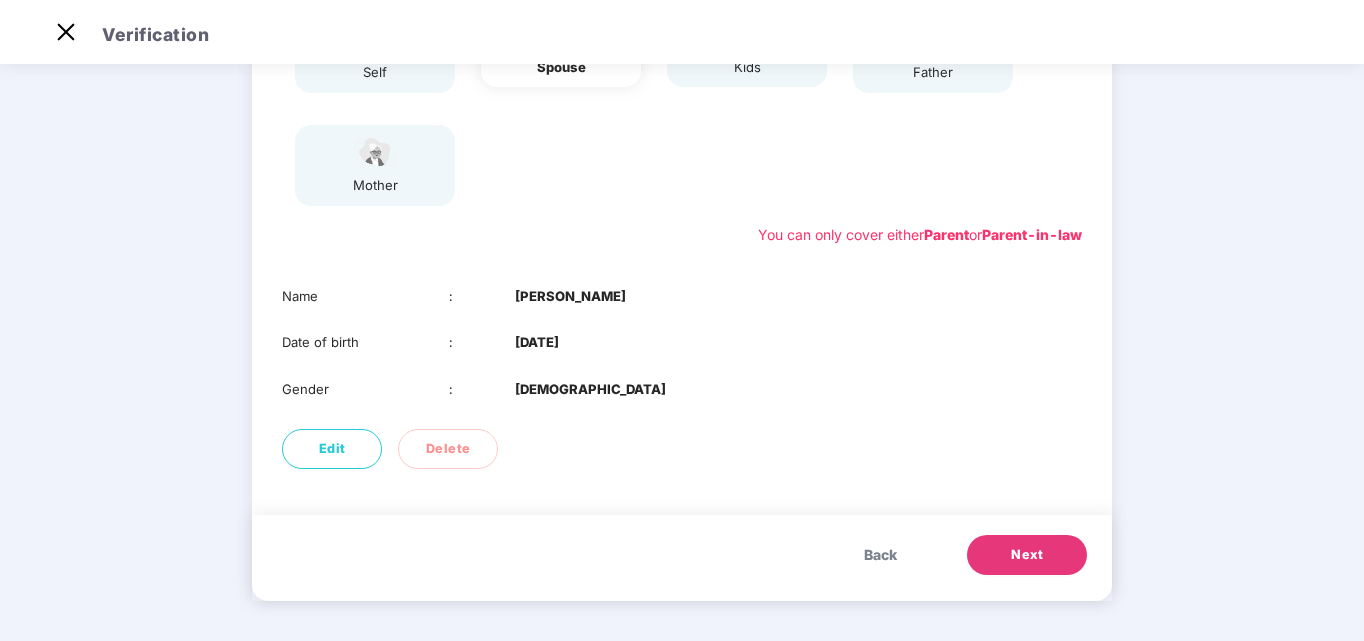 scroll, scrollTop: 270, scrollLeft: 0, axis: vertical 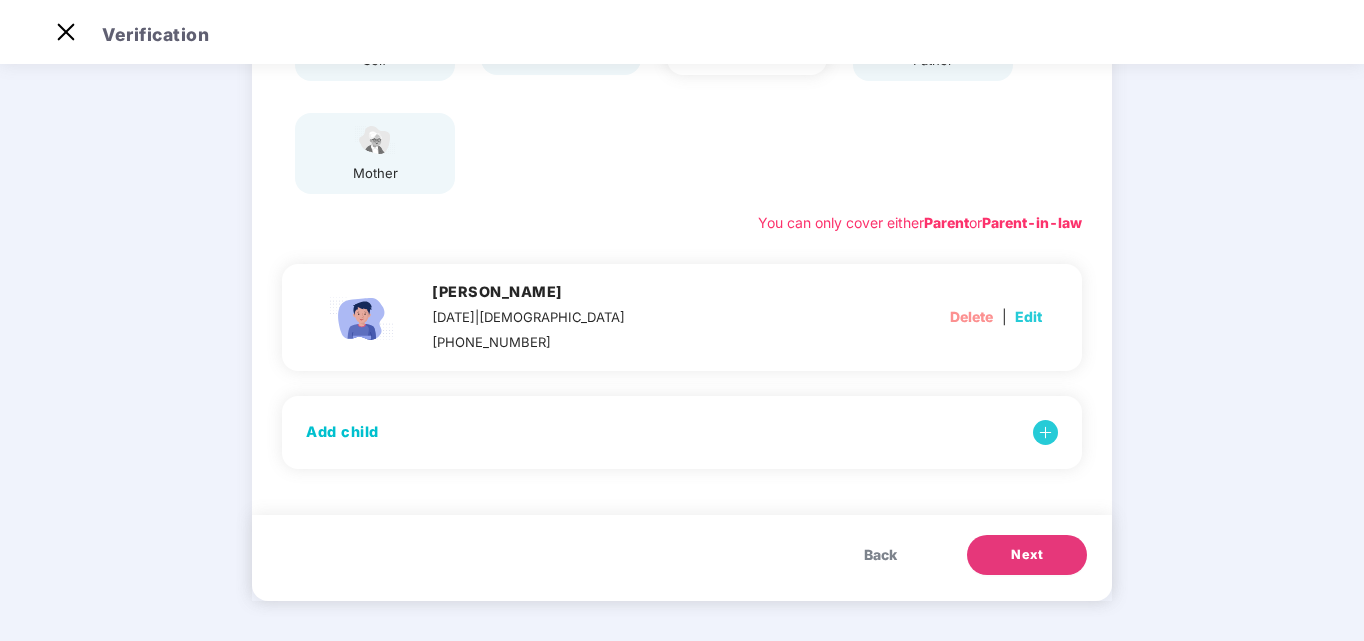 click on "Next" at bounding box center (1027, 555) 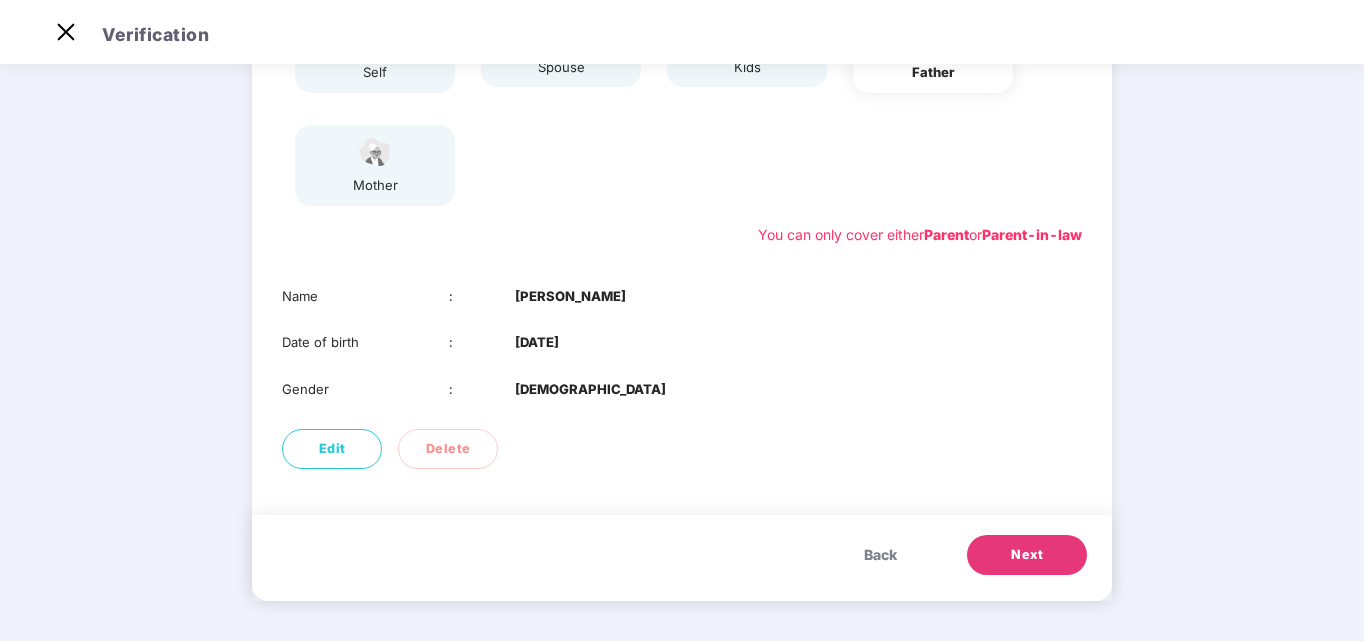 click on "Next" at bounding box center (1027, 555) 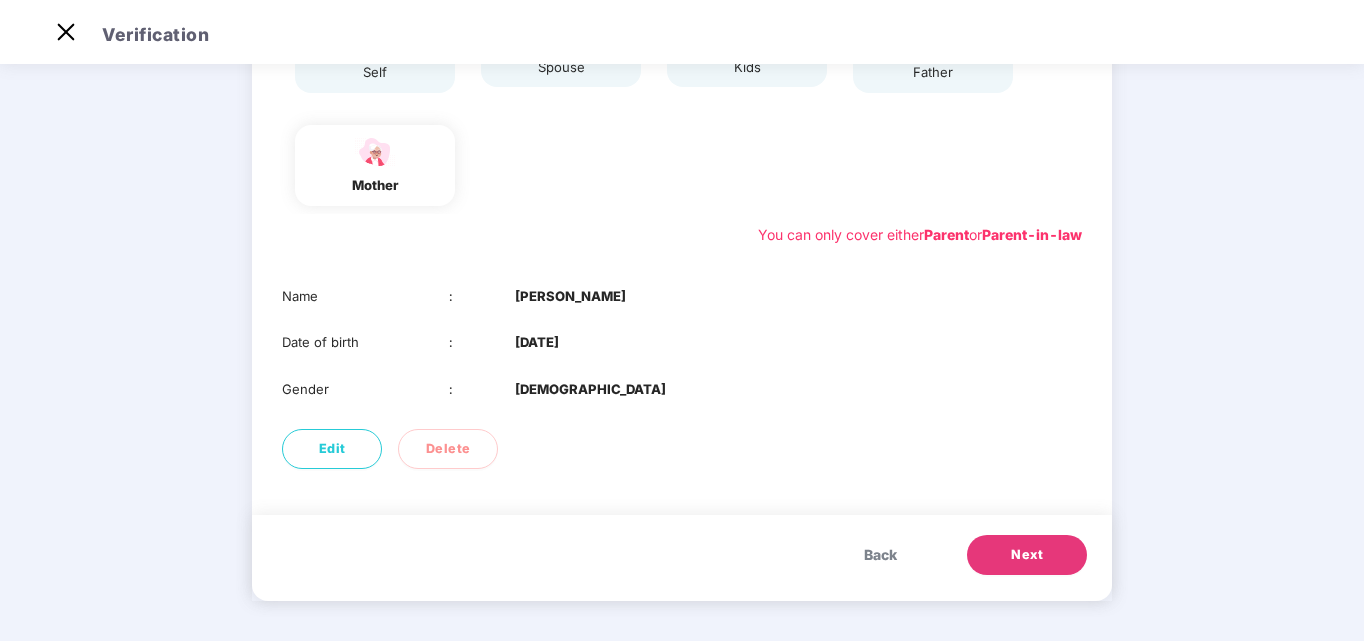 click on "Next" at bounding box center [1027, 555] 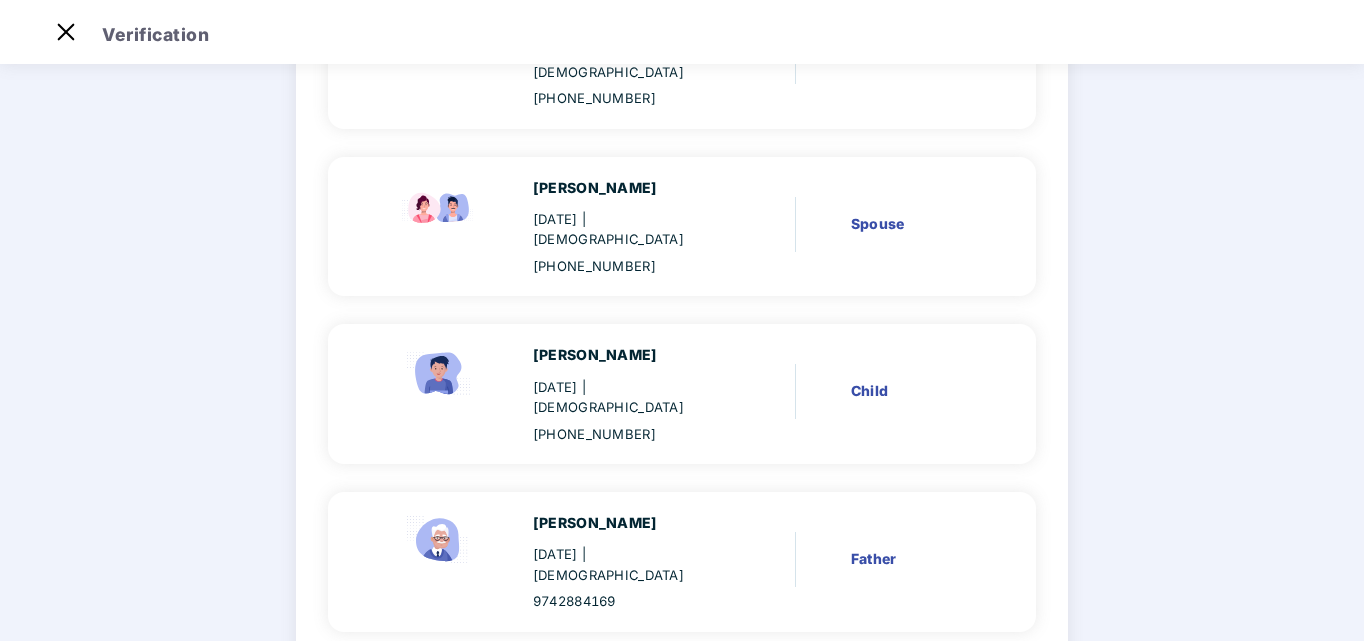 scroll, scrollTop: 315, scrollLeft: 0, axis: vertical 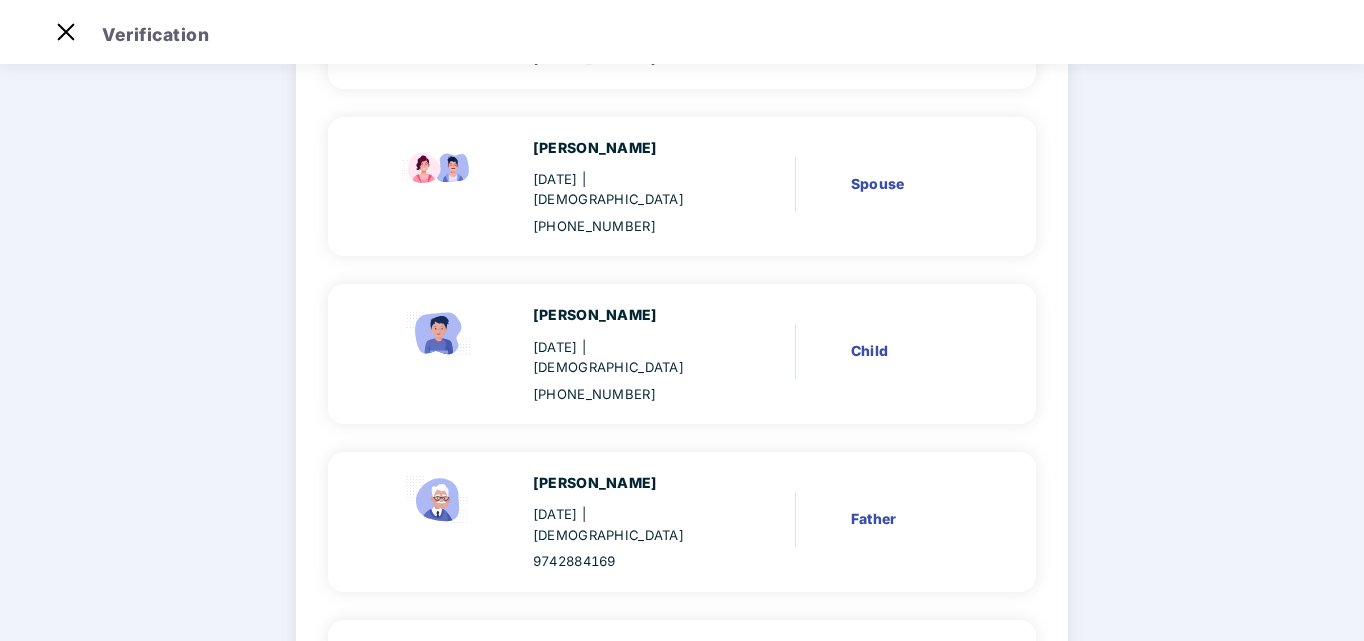 click on "Dinesh K Yadav" at bounding box center (628, 148) 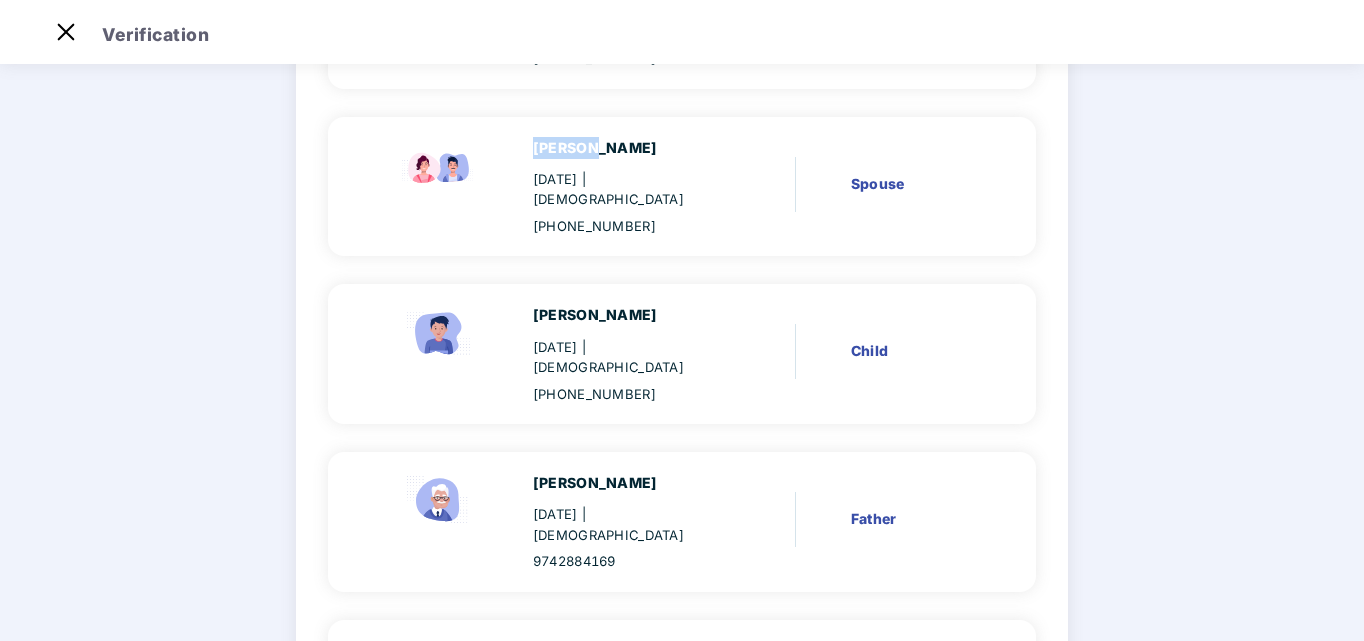scroll, scrollTop: 500, scrollLeft: 0, axis: vertical 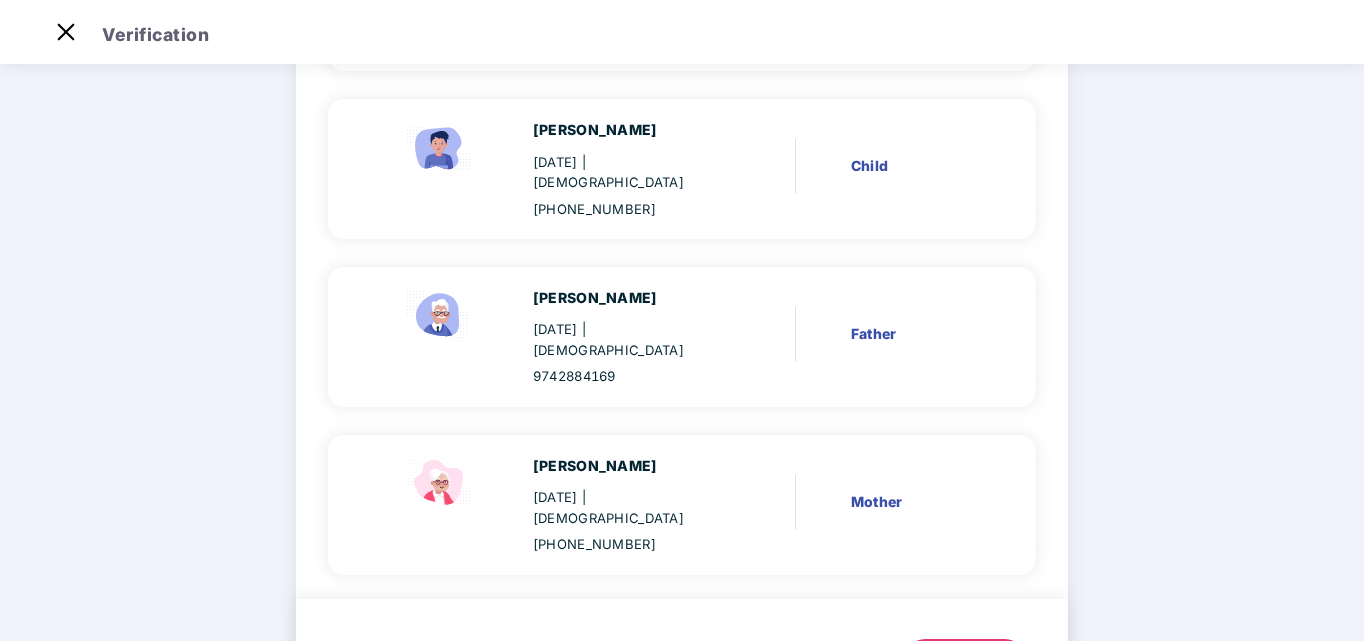 click on "Back" at bounding box center (834, 659) 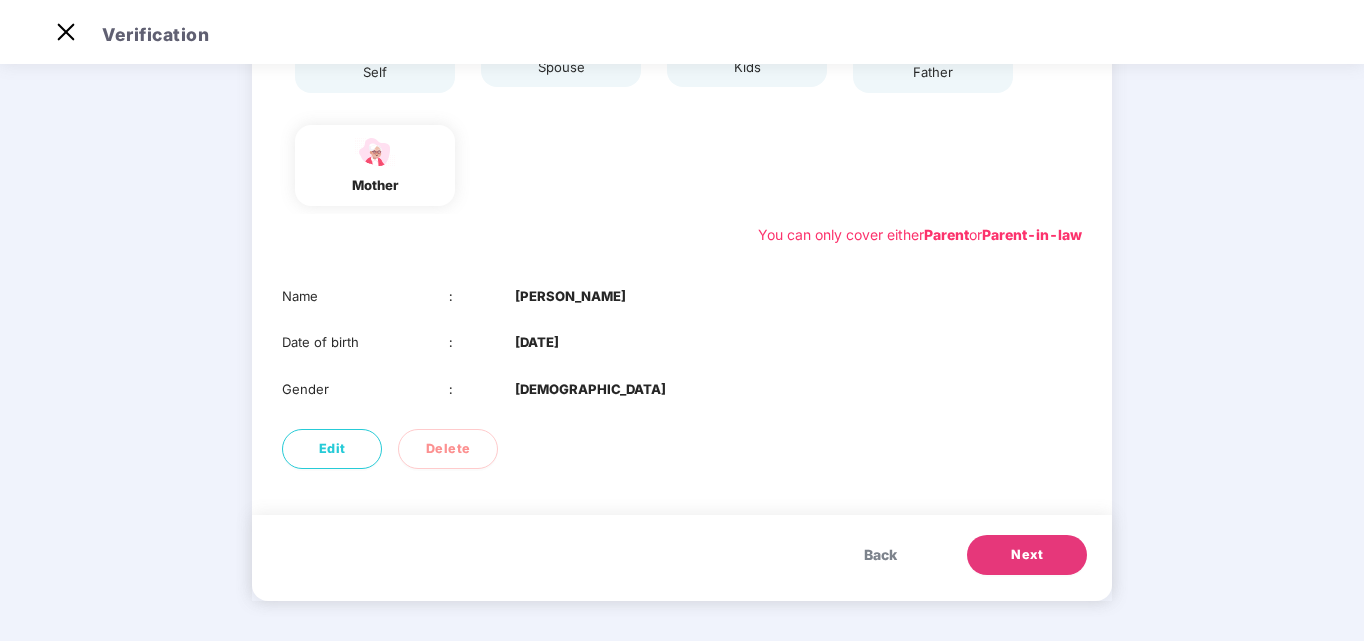 scroll, scrollTop: 270, scrollLeft: 0, axis: vertical 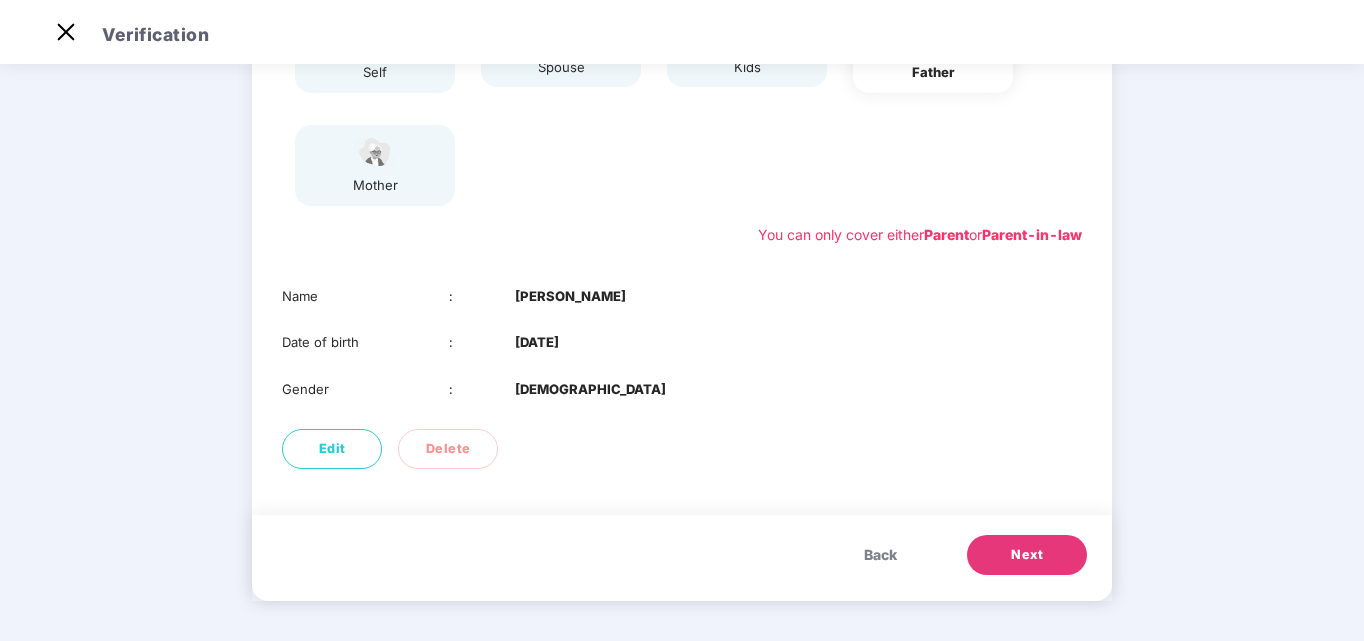 click on "Back" at bounding box center (880, 555) 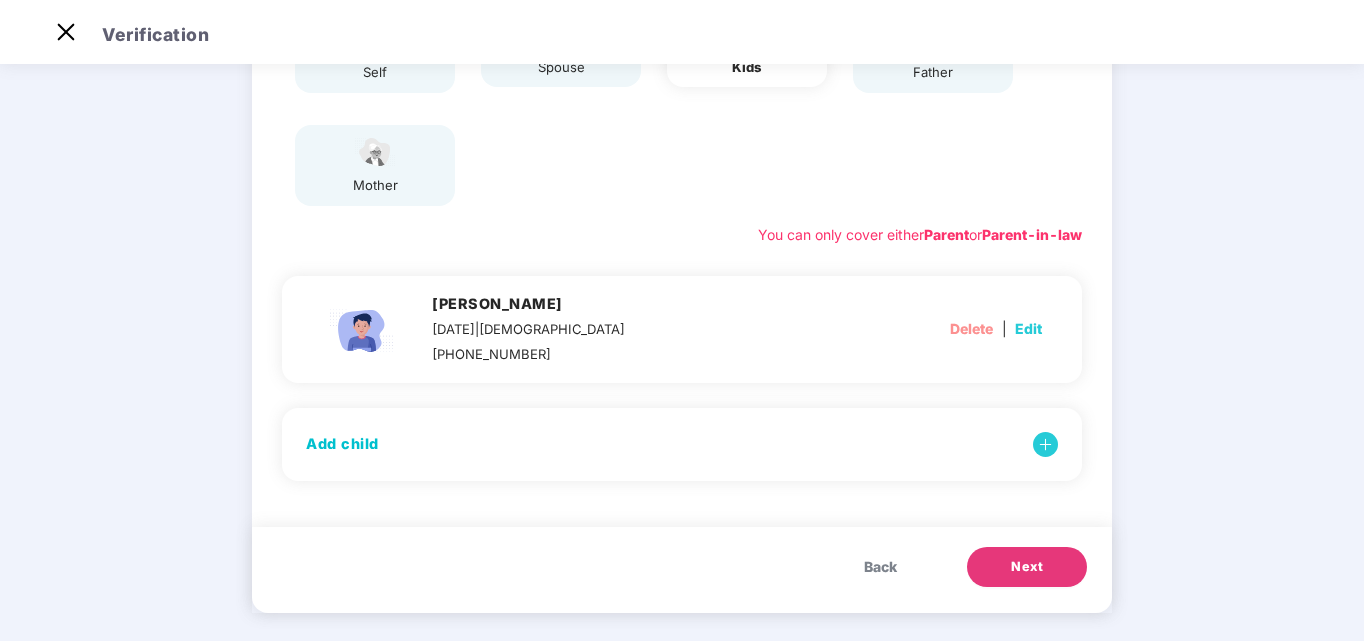 click on "Back" at bounding box center [880, 567] 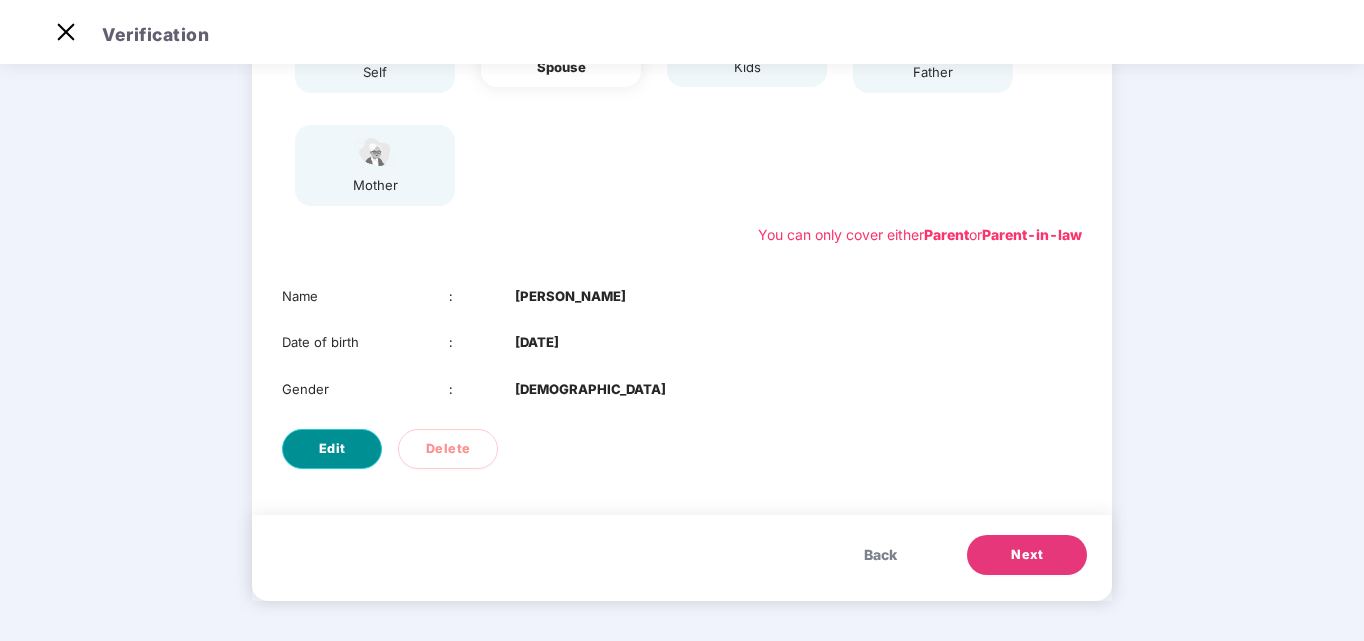 click on "Edit" at bounding box center [332, 449] 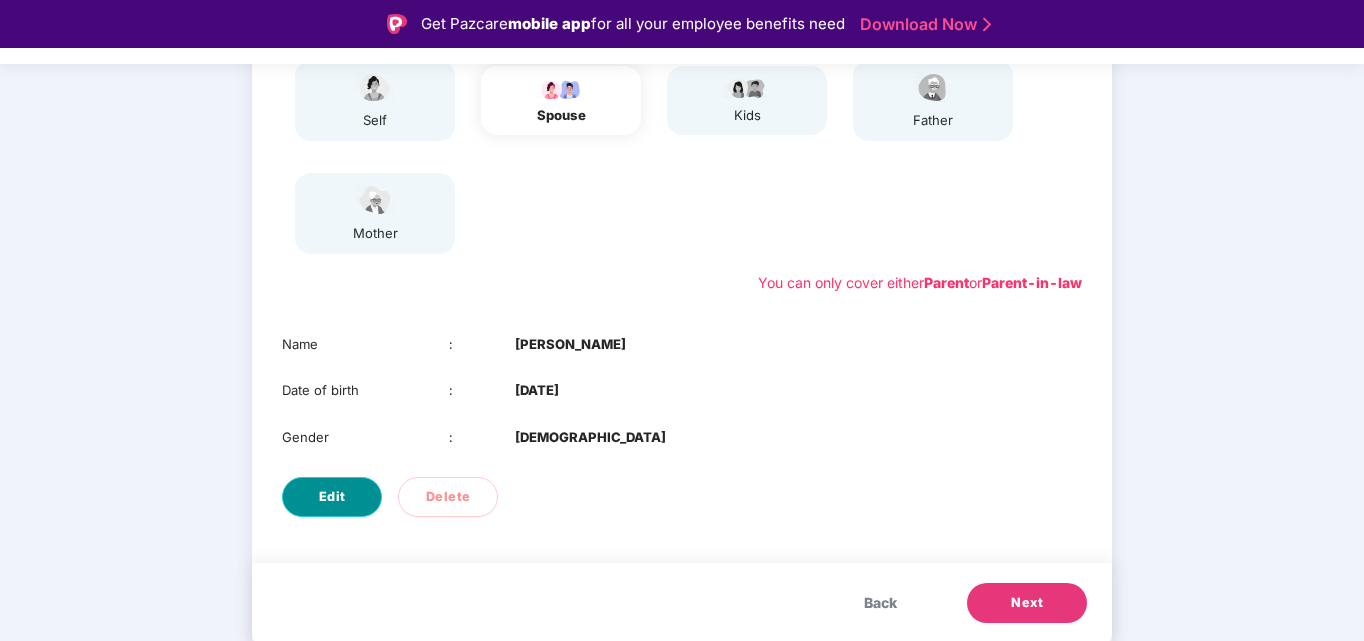 select on "****" 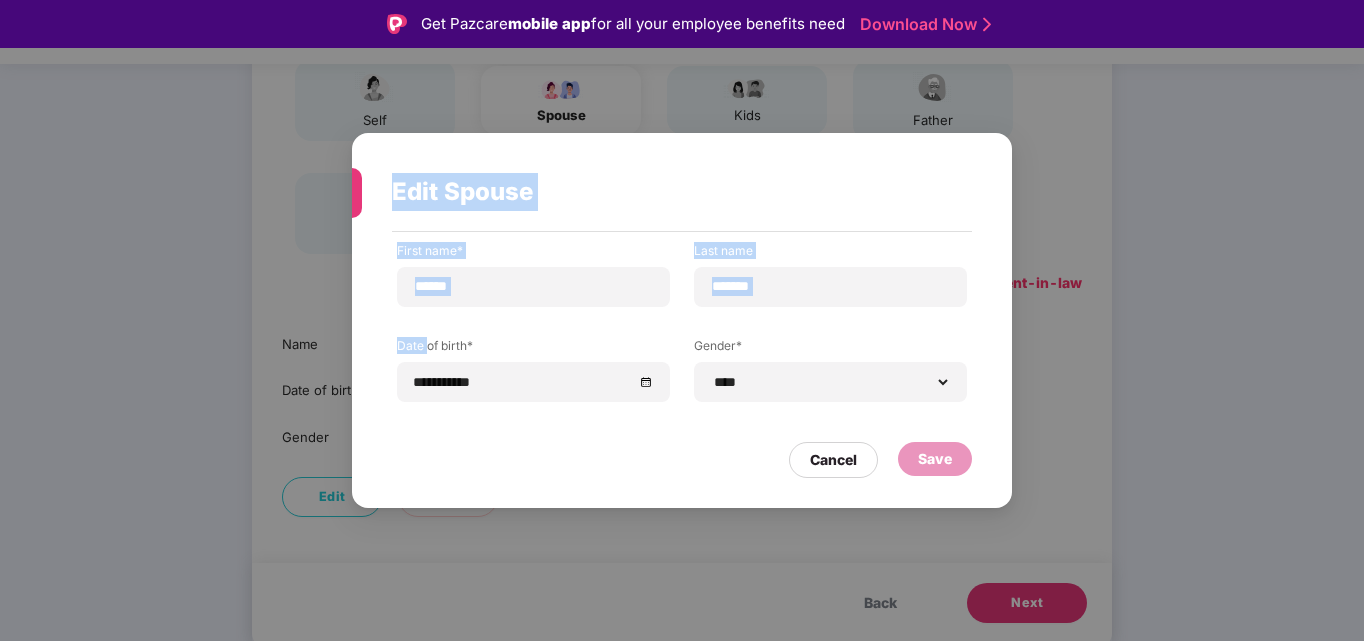 drag, startPoint x: 319, startPoint y: 444, endPoint x: 428, endPoint y: 360, distance: 137.61177 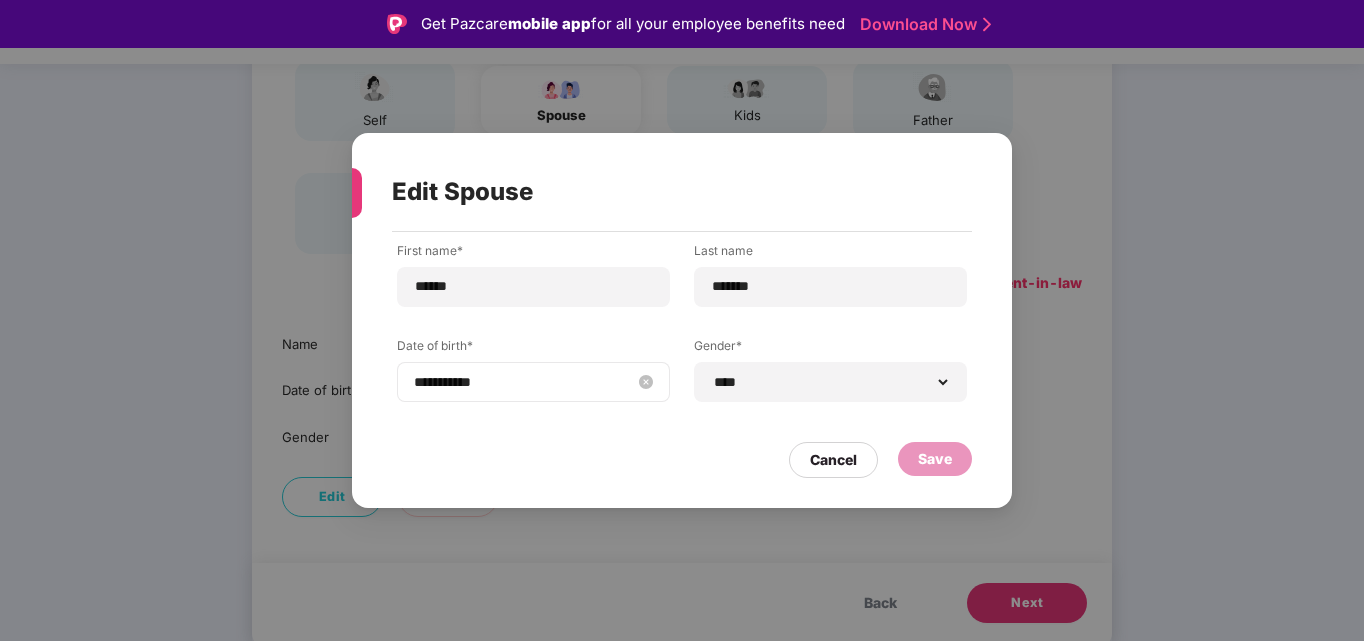 click on "**********" at bounding box center (523, 382) 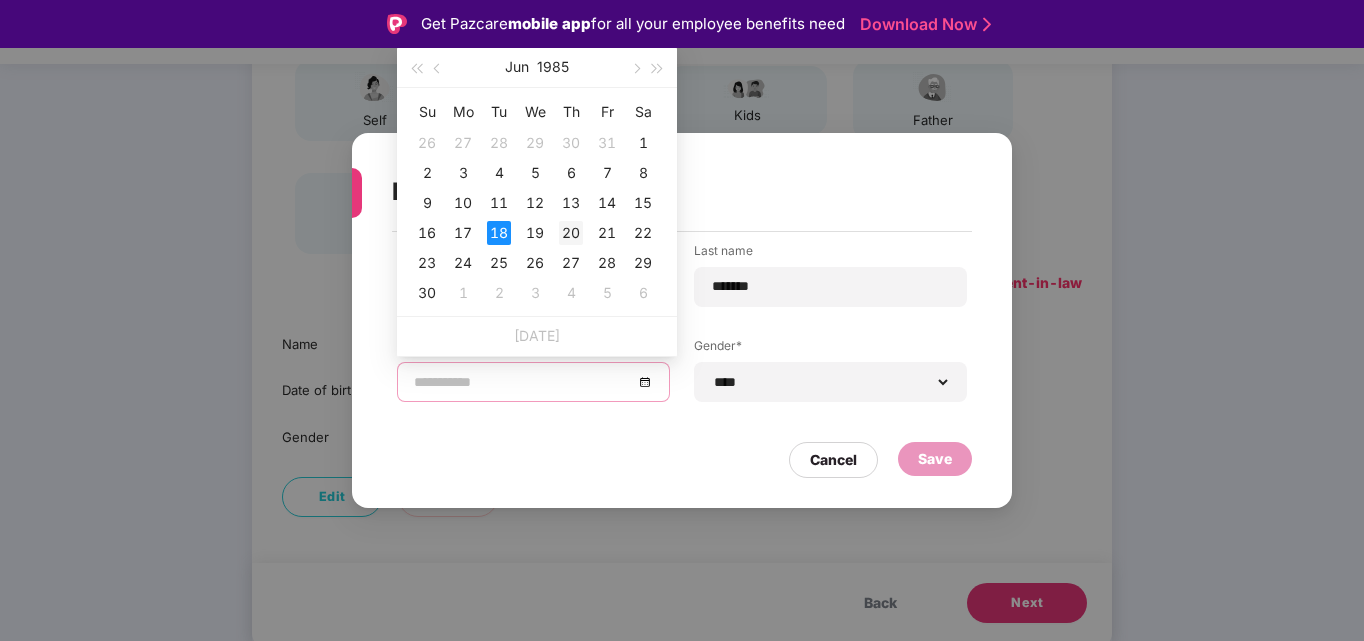 click on "20" at bounding box center [571, 233] 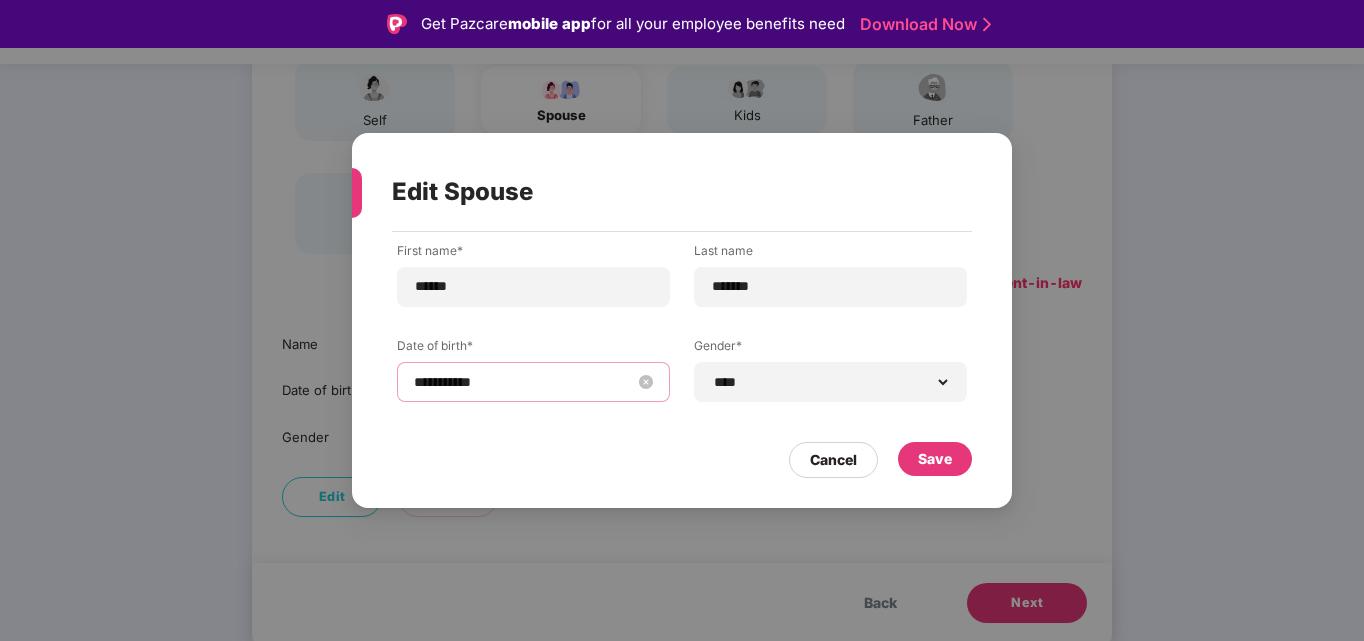 click on "**********" at bounding box center [523, 382] 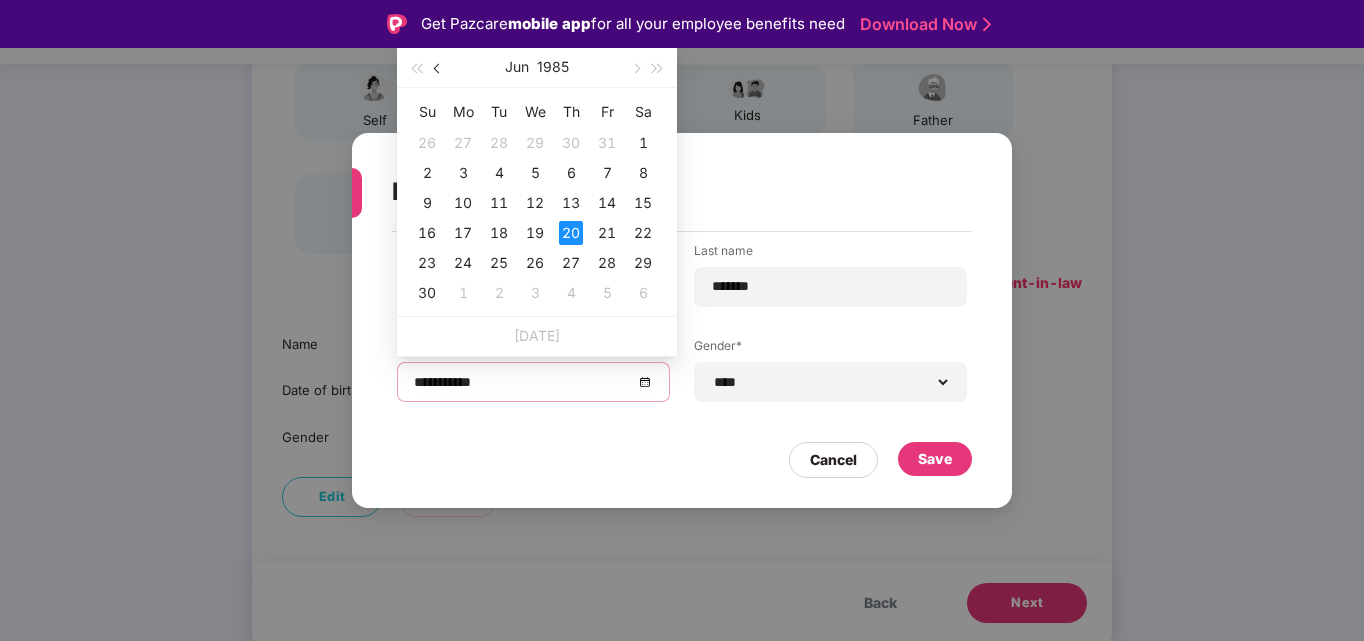 click at bounding box center [439, 69] 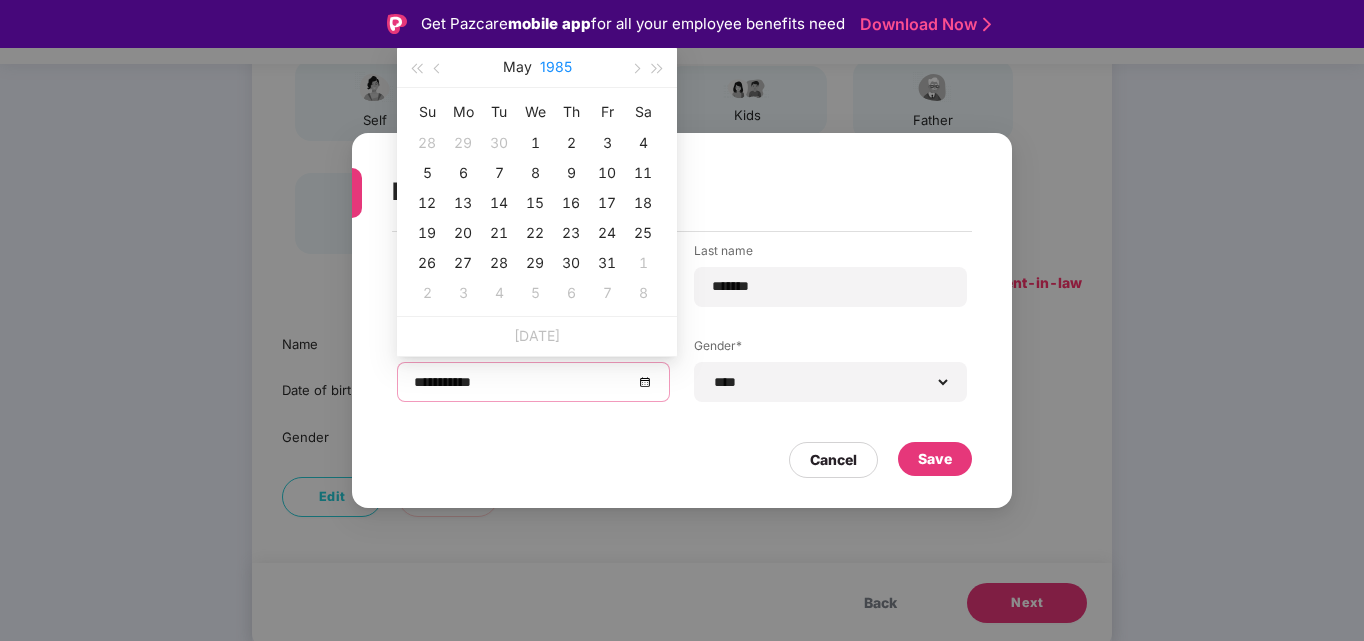 click on "1985" at bounding box center (556, 67) 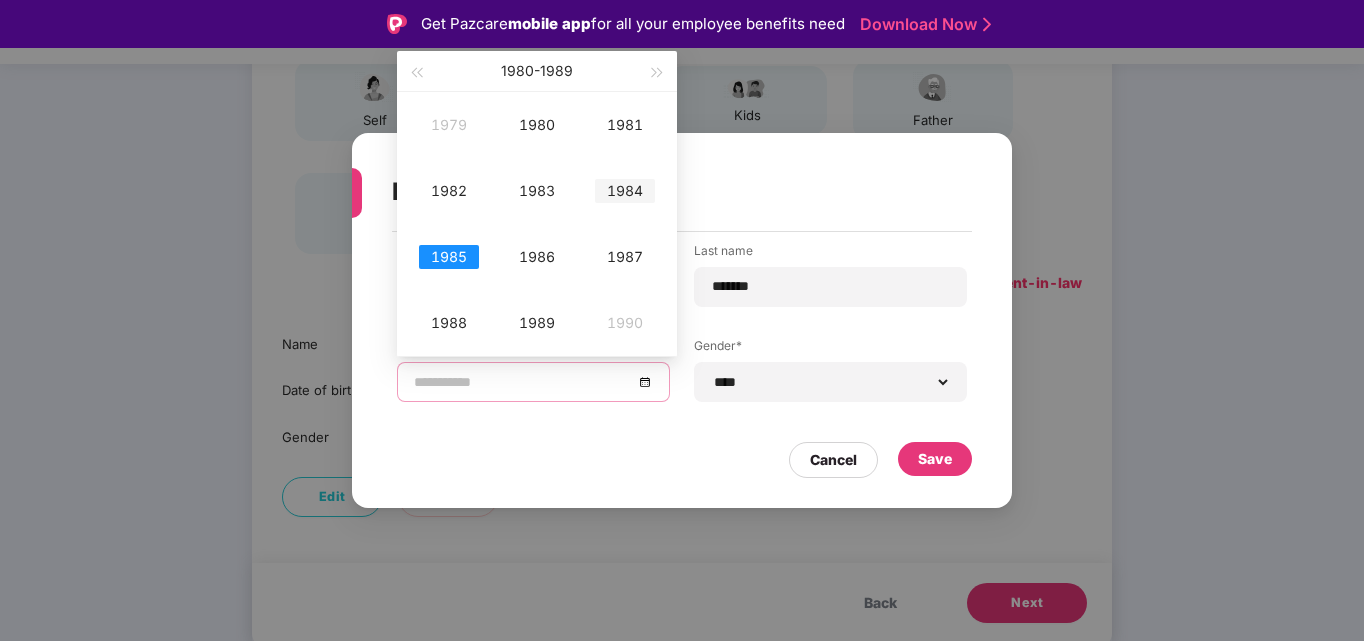 click on "1984" at bounding box center (625, 191) 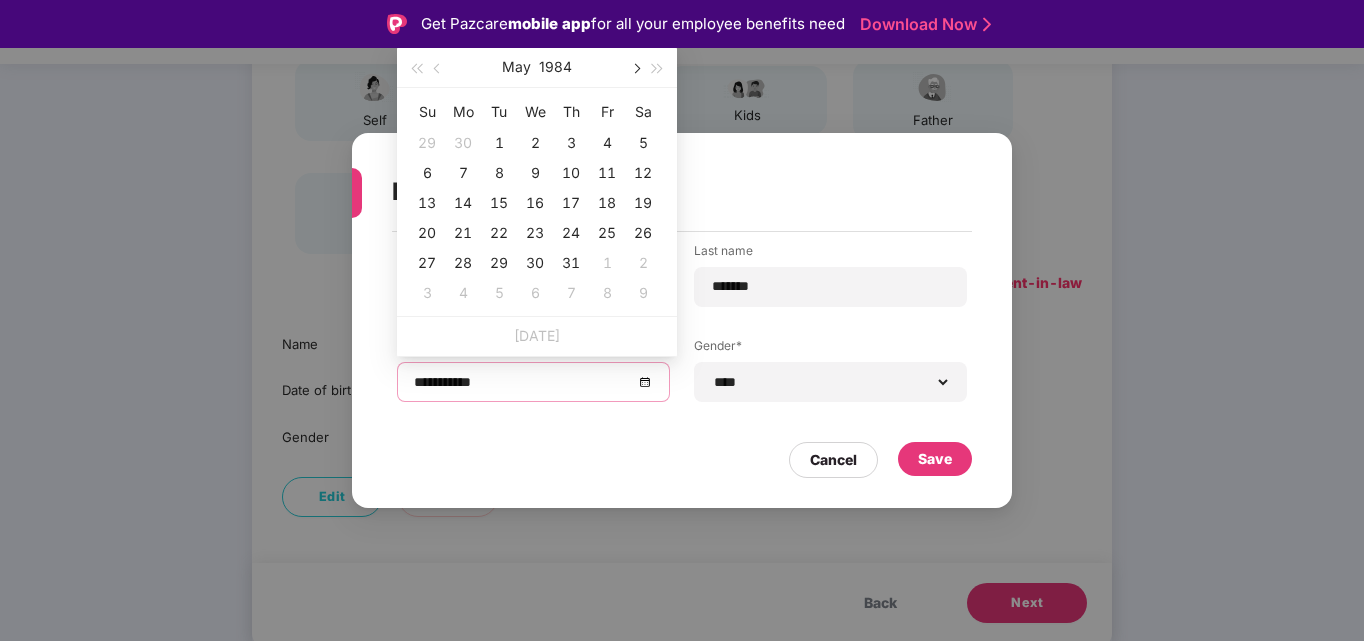 click at bounding box center (635, 69) 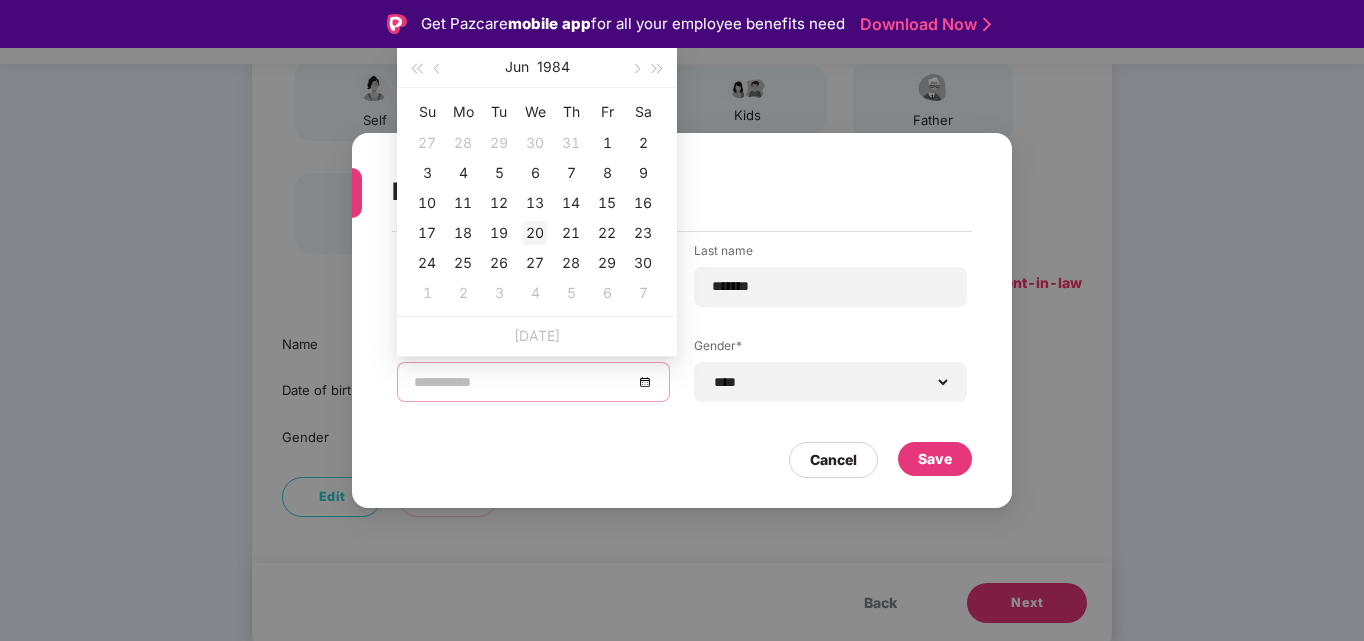 type on "**********" 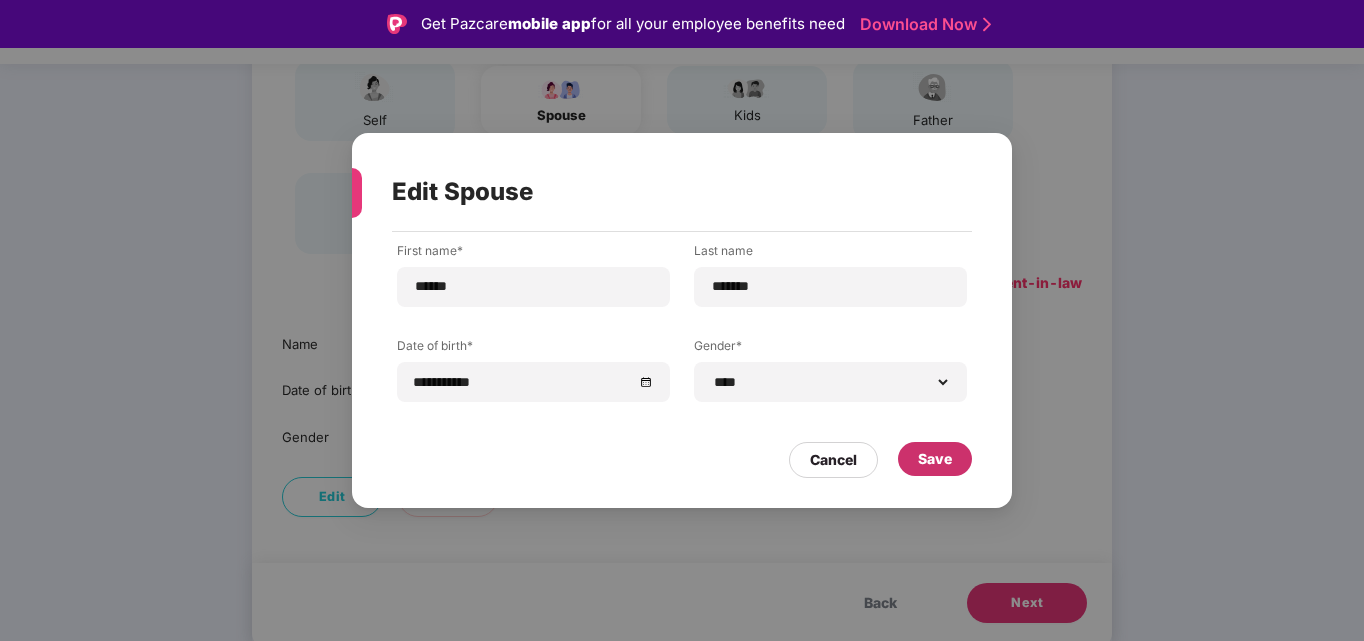 click on "Save" at bounding box center [935, 459] 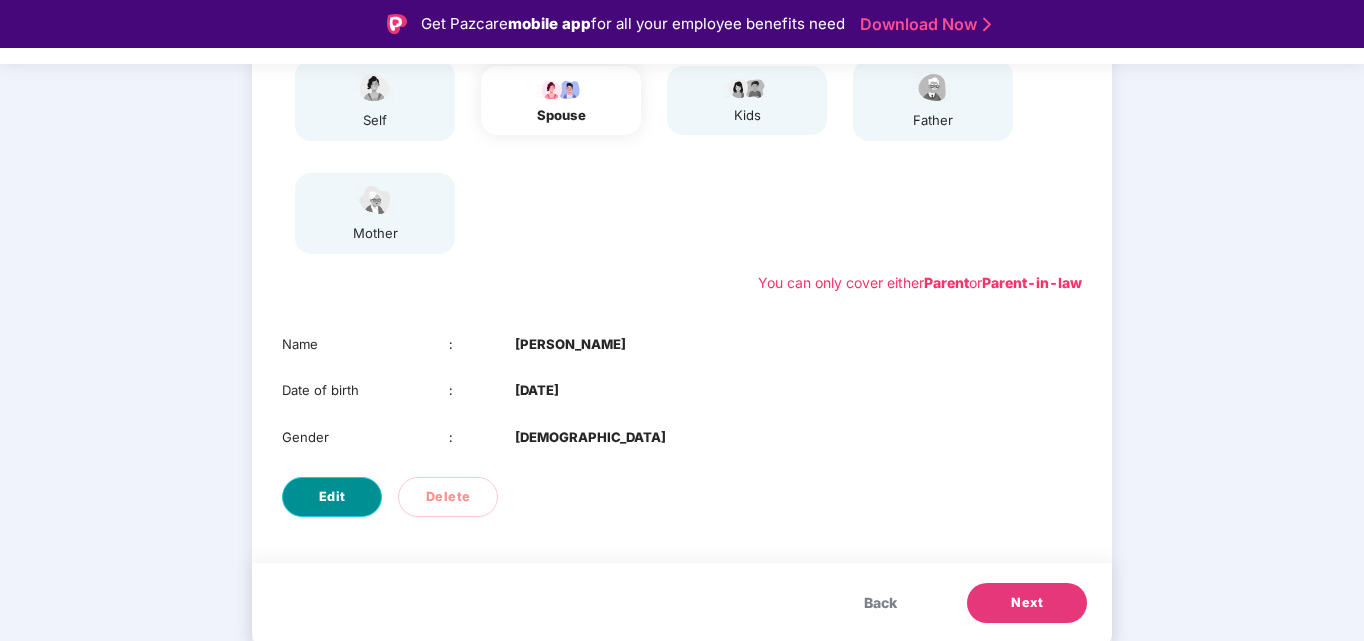 click on "Edit" at bounding box center (332, 497) 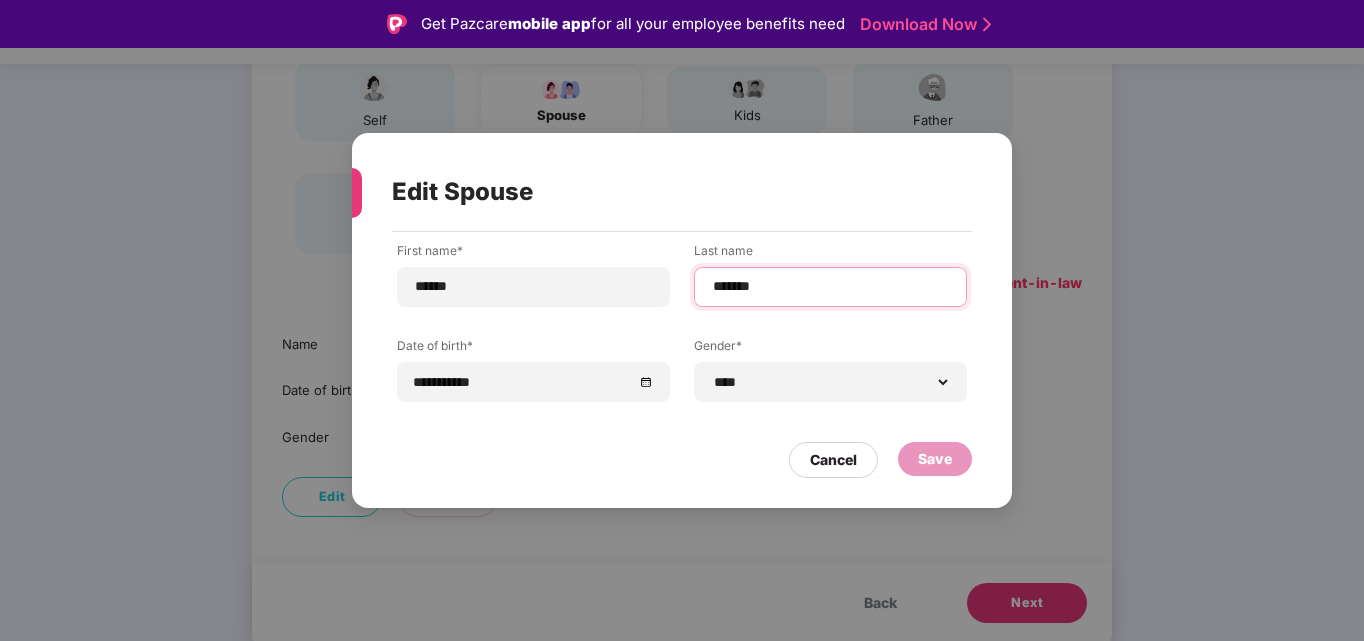 click on "*******" at bounding box center [830, 286] 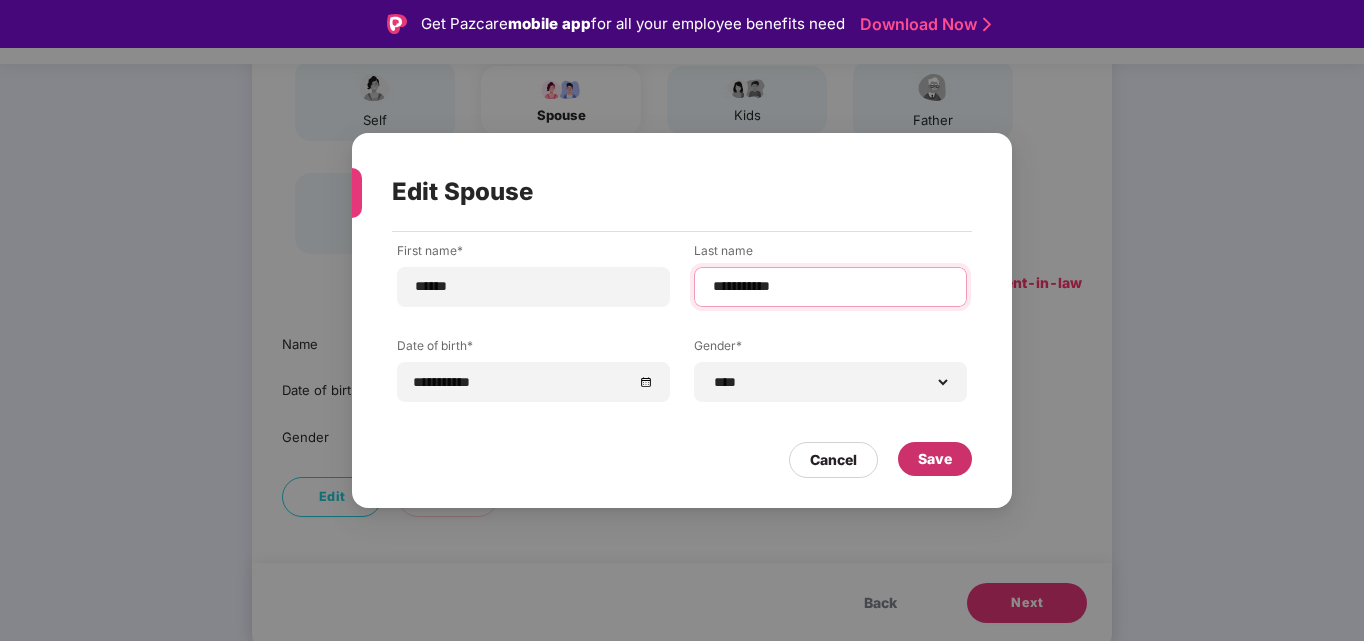 type on "**********" 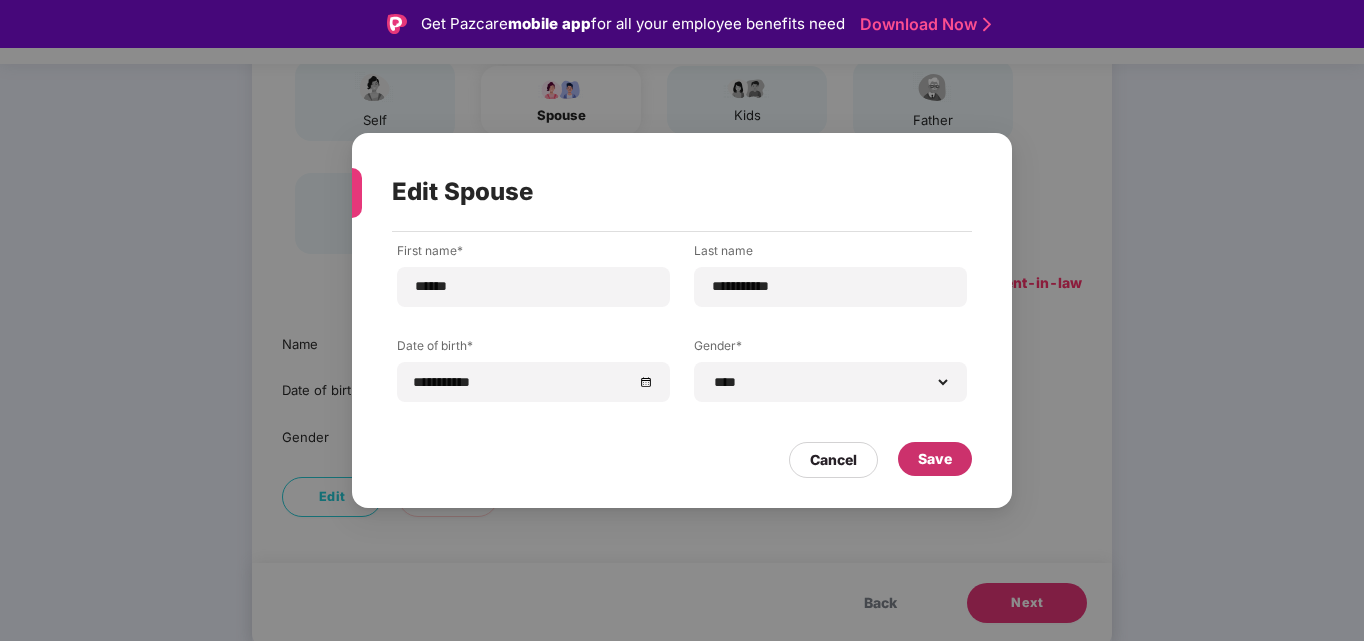 click on "Save" at bounding box center (935, 459) 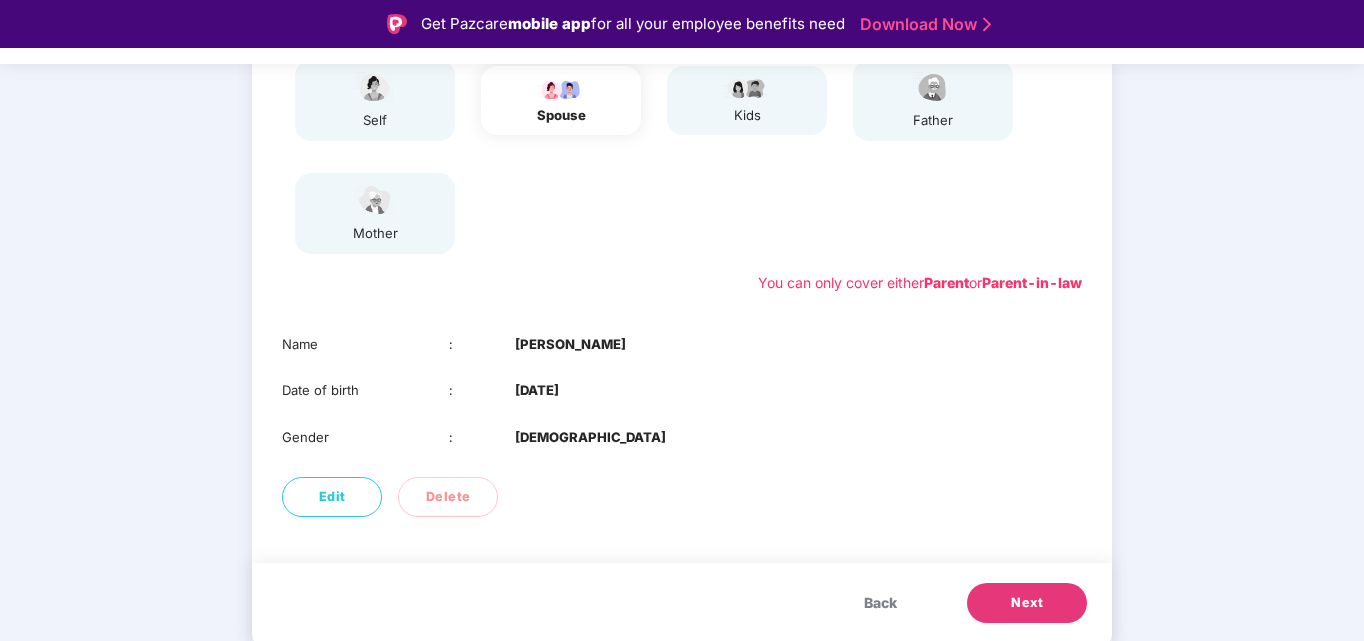 click on "kids" at bounding box center [747, 101] 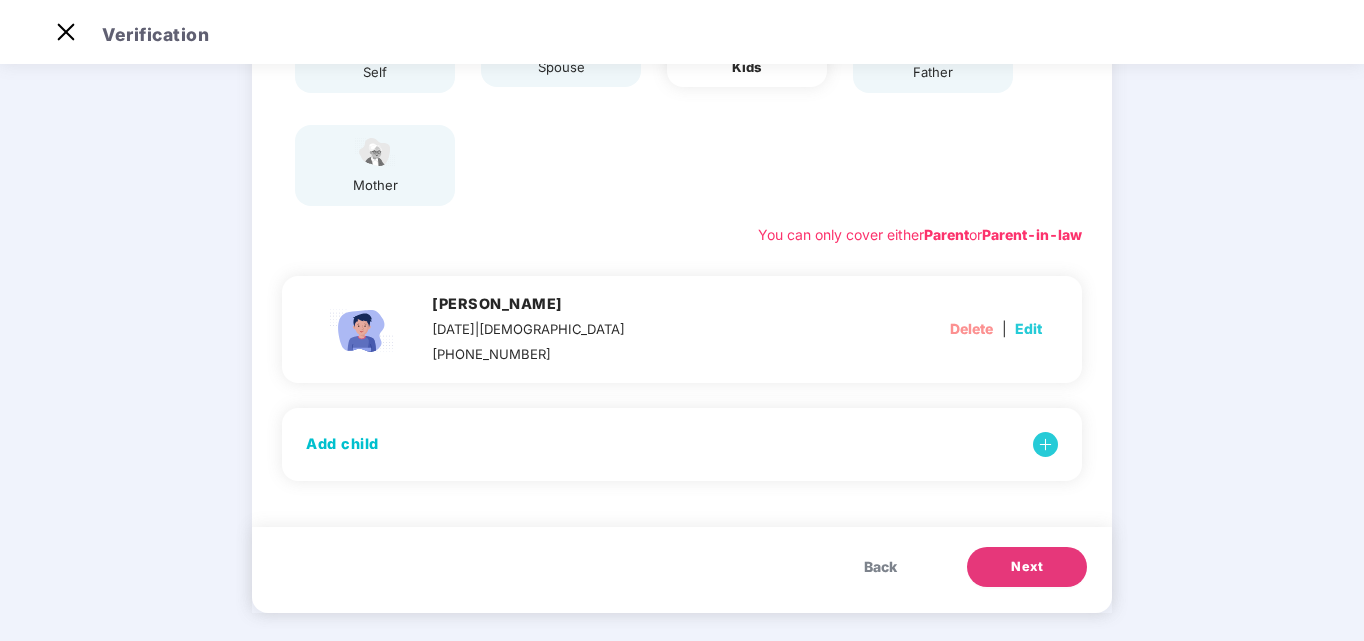 click on "Next" at bounding box center (1027, 567) 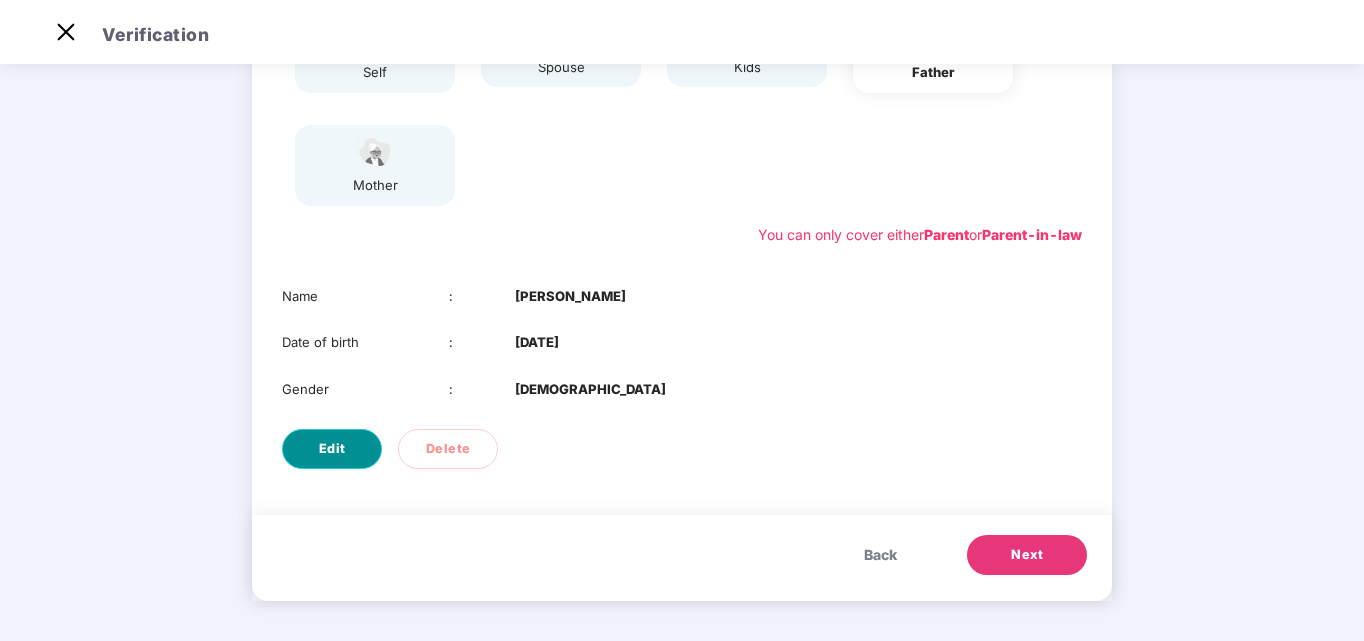 click on "Edit" at bounding box center (332, 449) 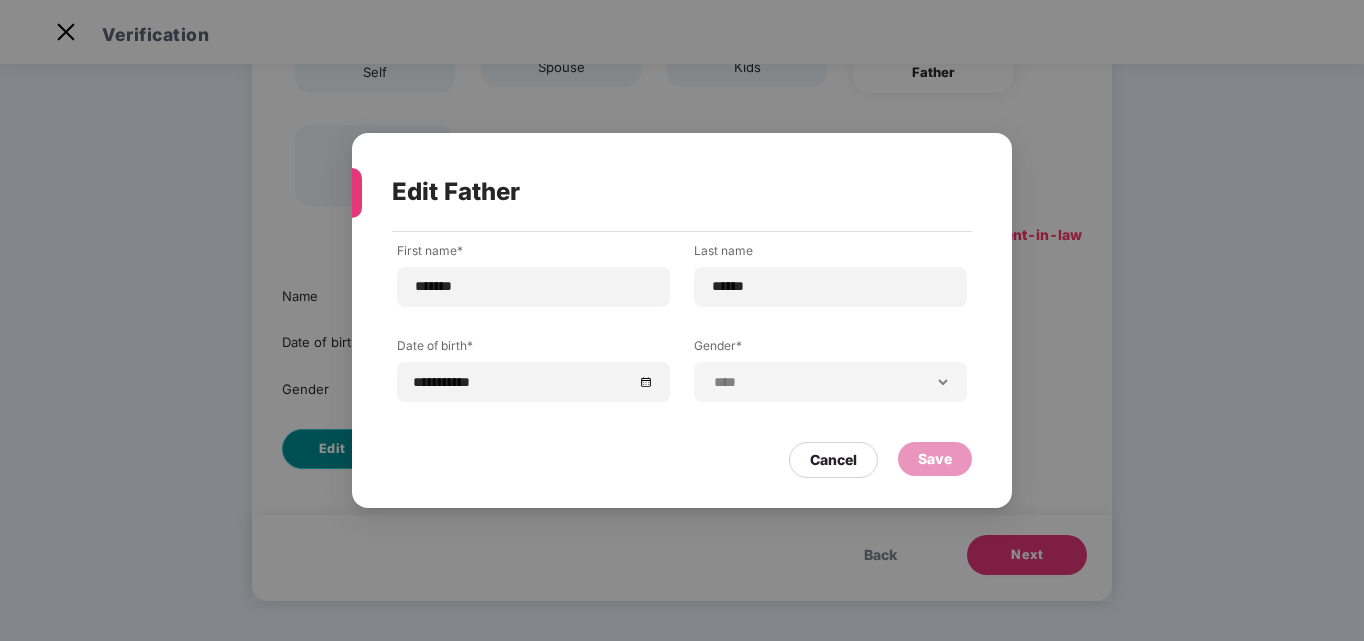 scroll, scrollTop: 0, scrollLeft: 0, axis: both 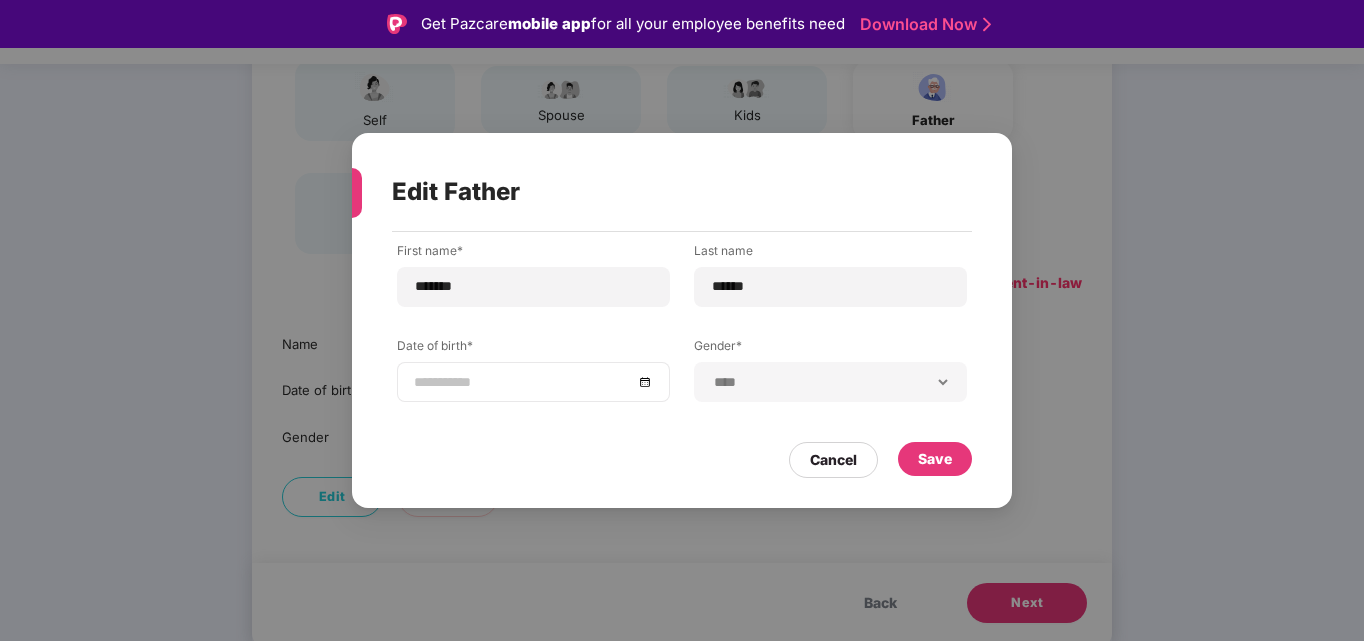 click at bounding box center [533, 382] 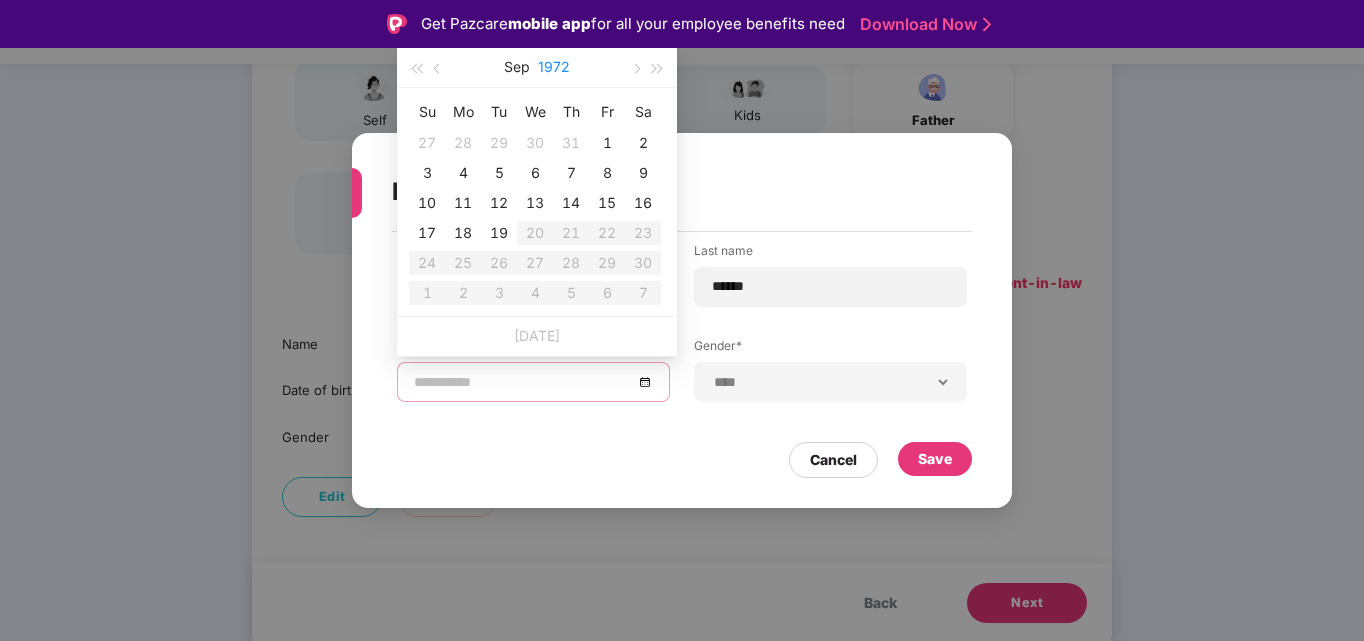 type on "**********" 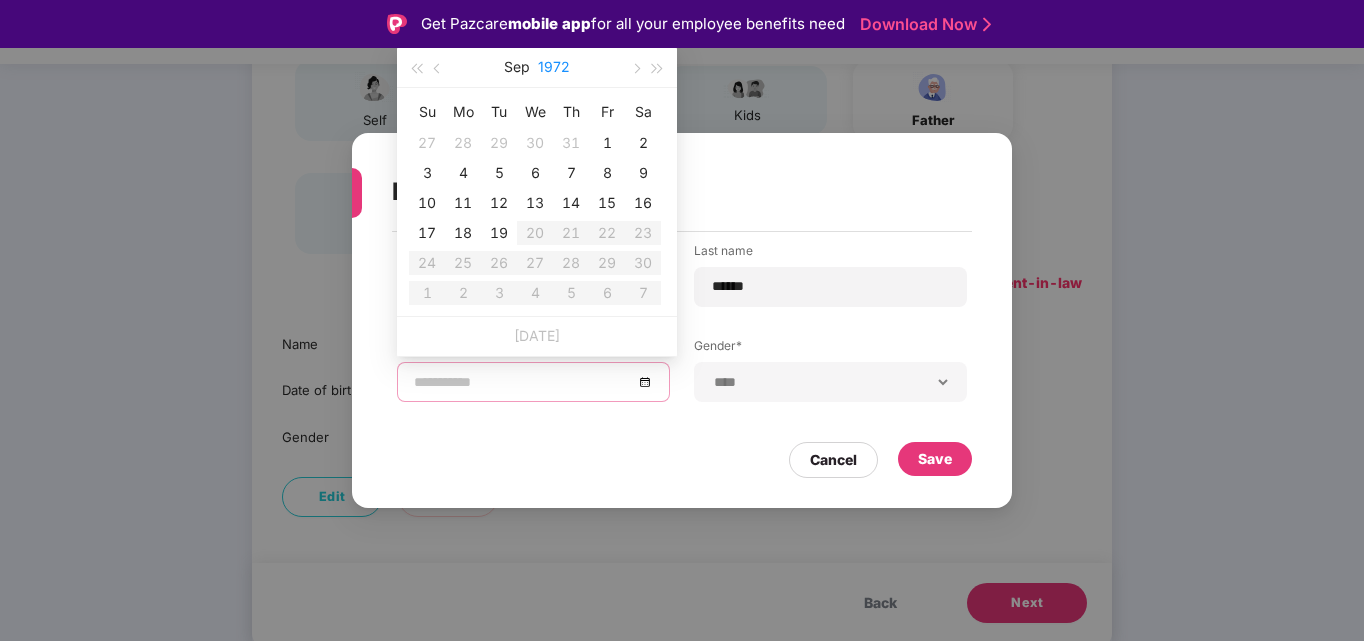 click on "1972" at bounding box center [554, 67] 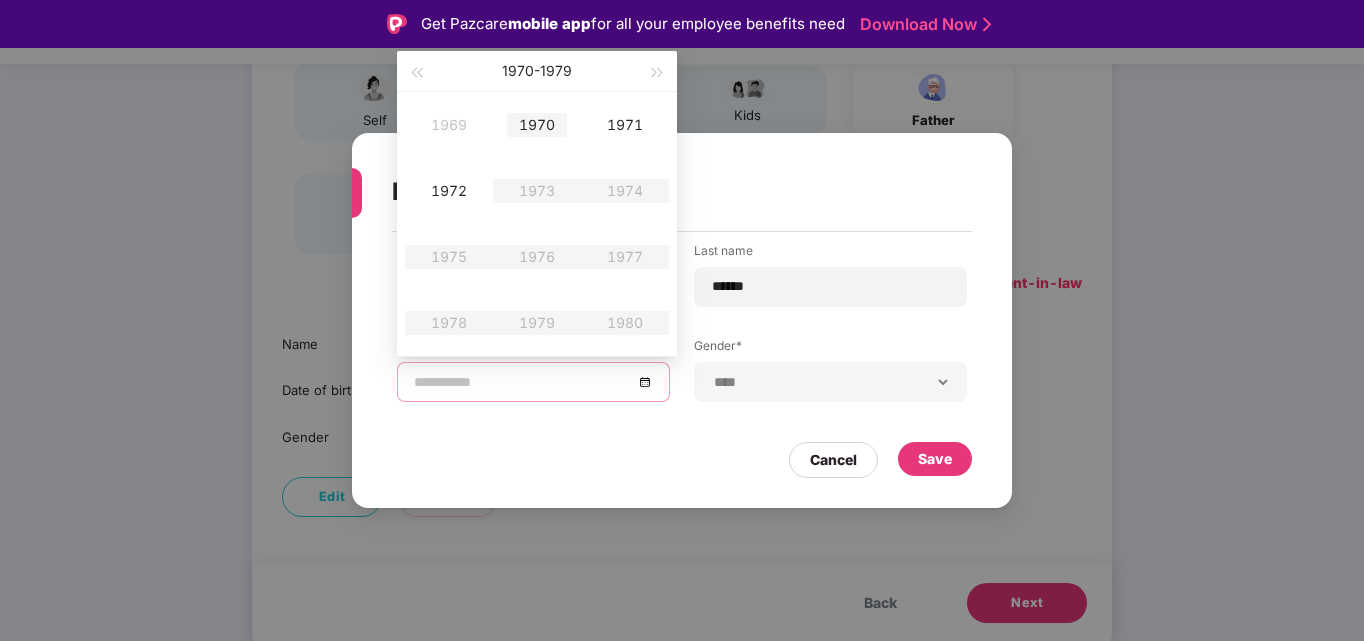 type on "**********" 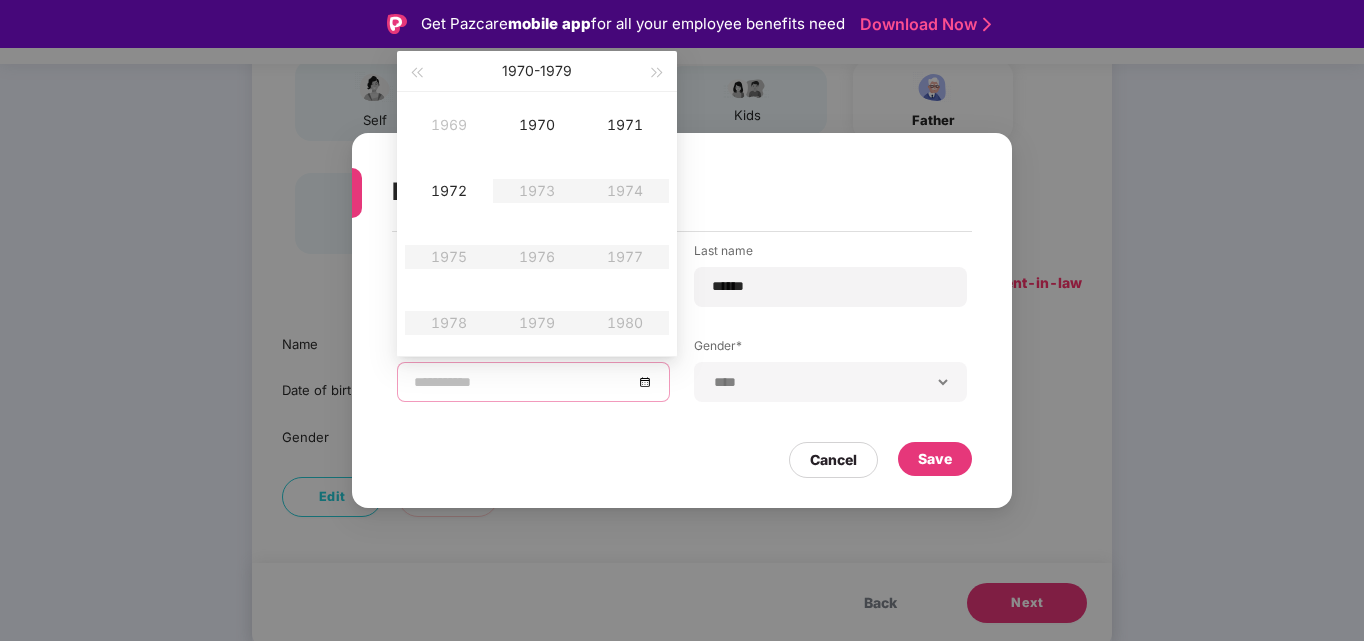 type on "**********" 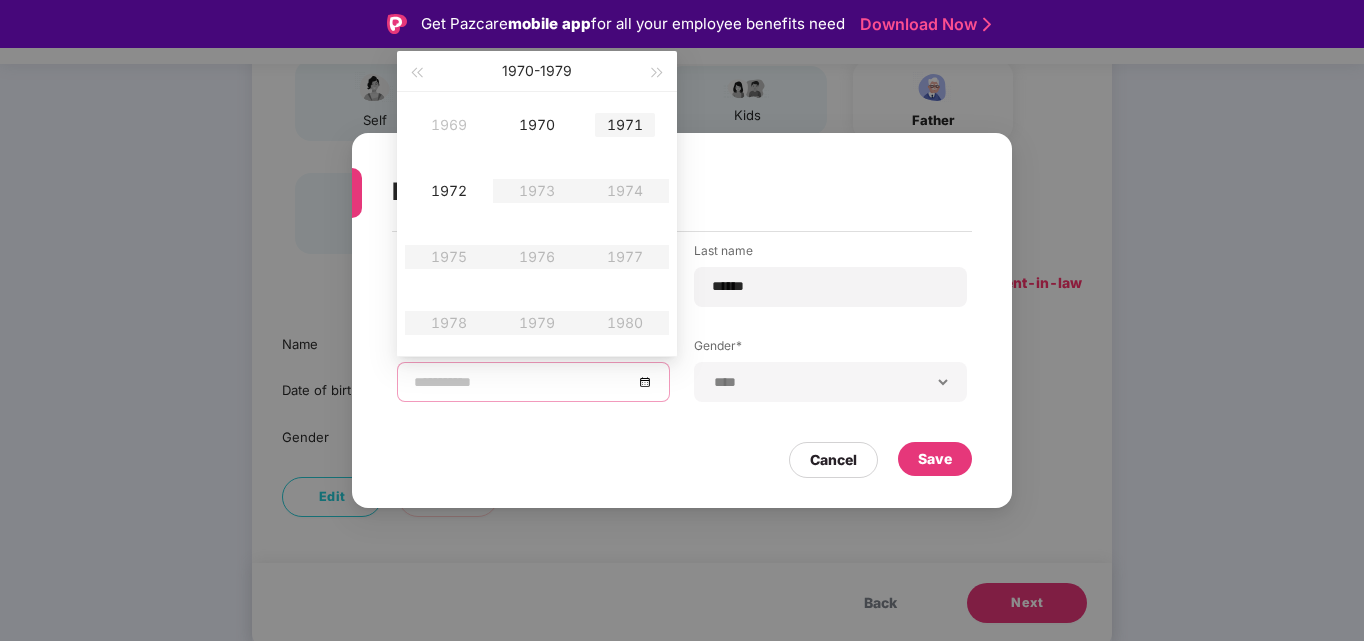type on "**********" 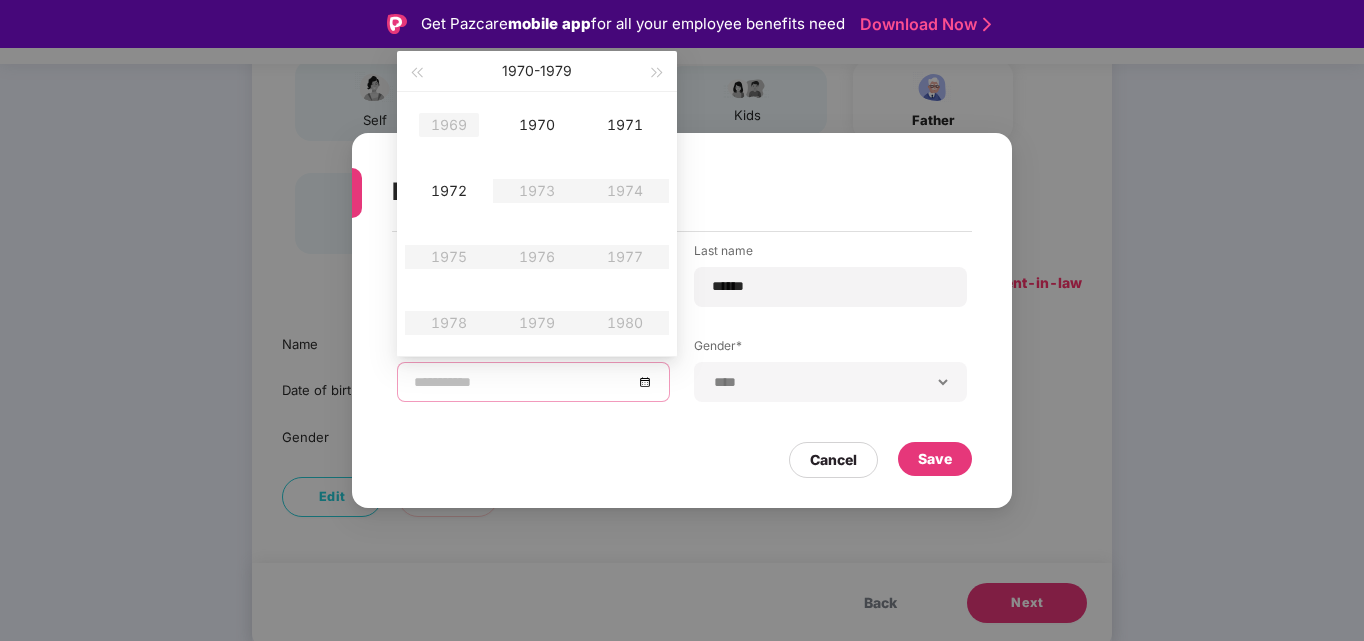 type on "**********" 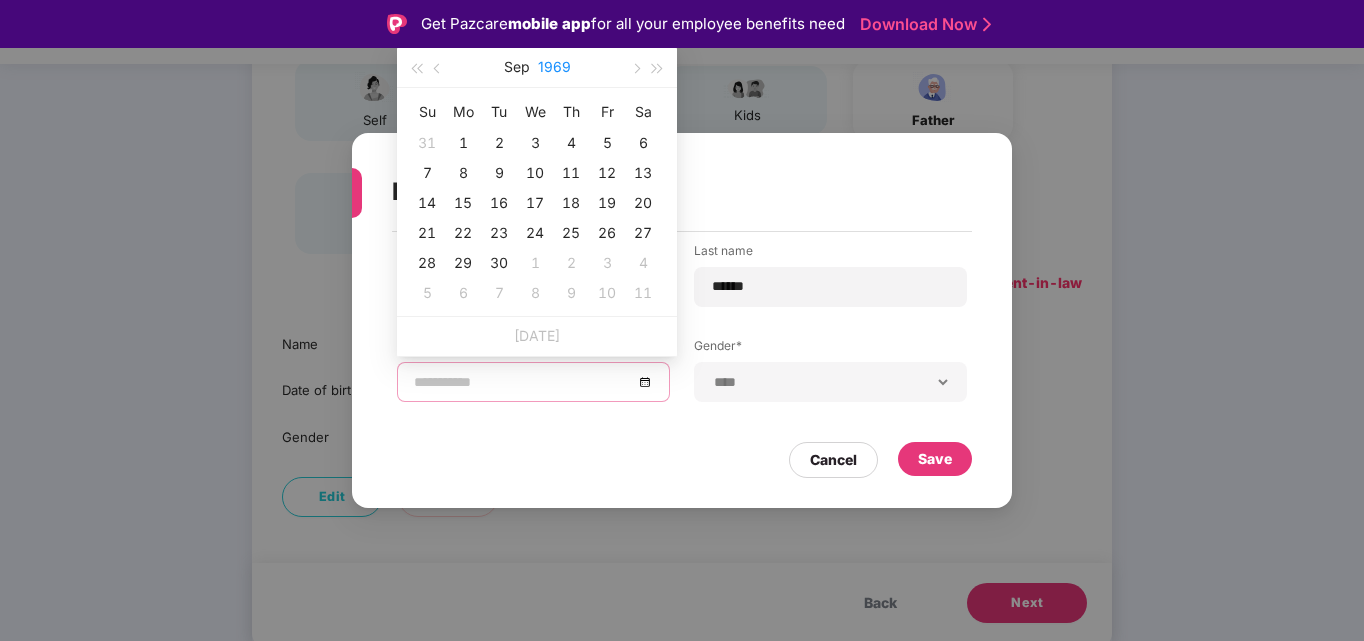 click on "1969" at bounding box center [554, 67] 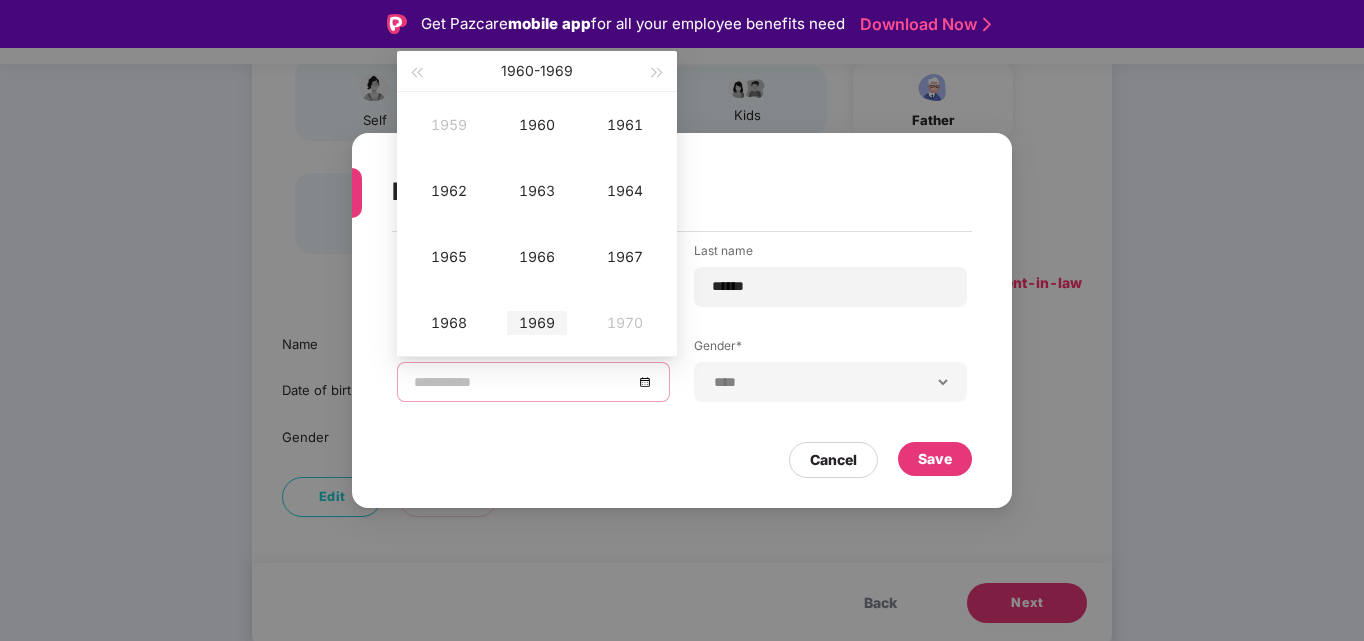 type on "**********" 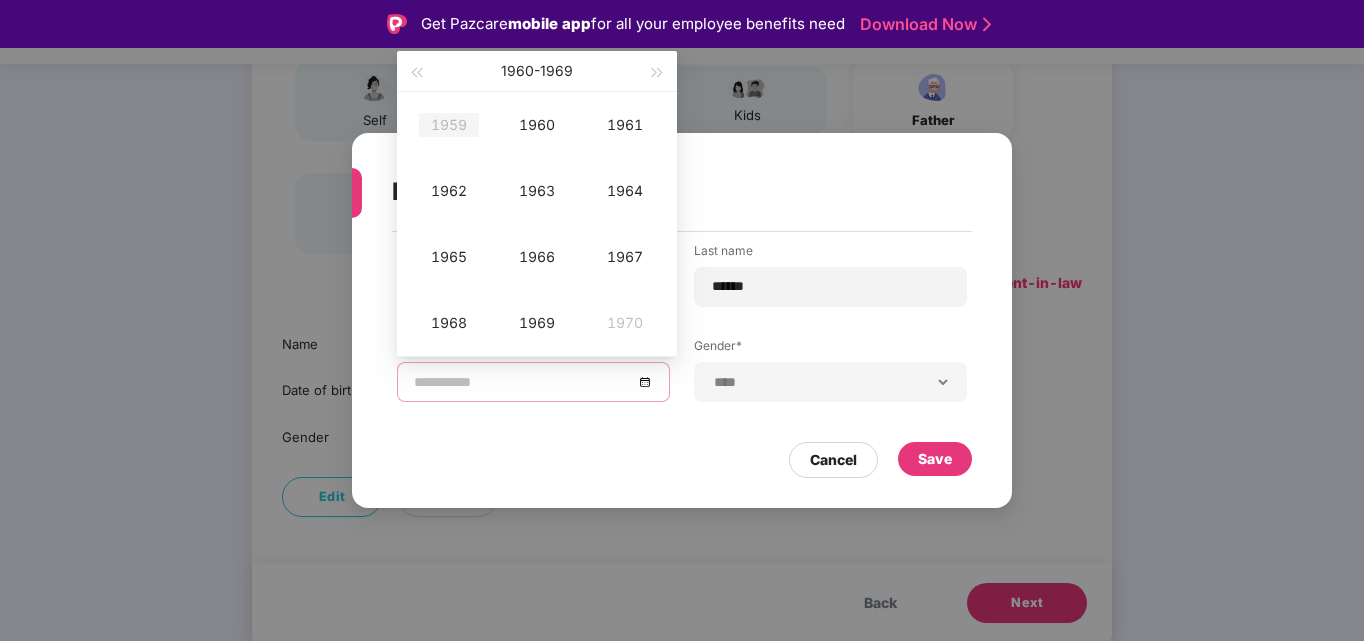 type on "**********" 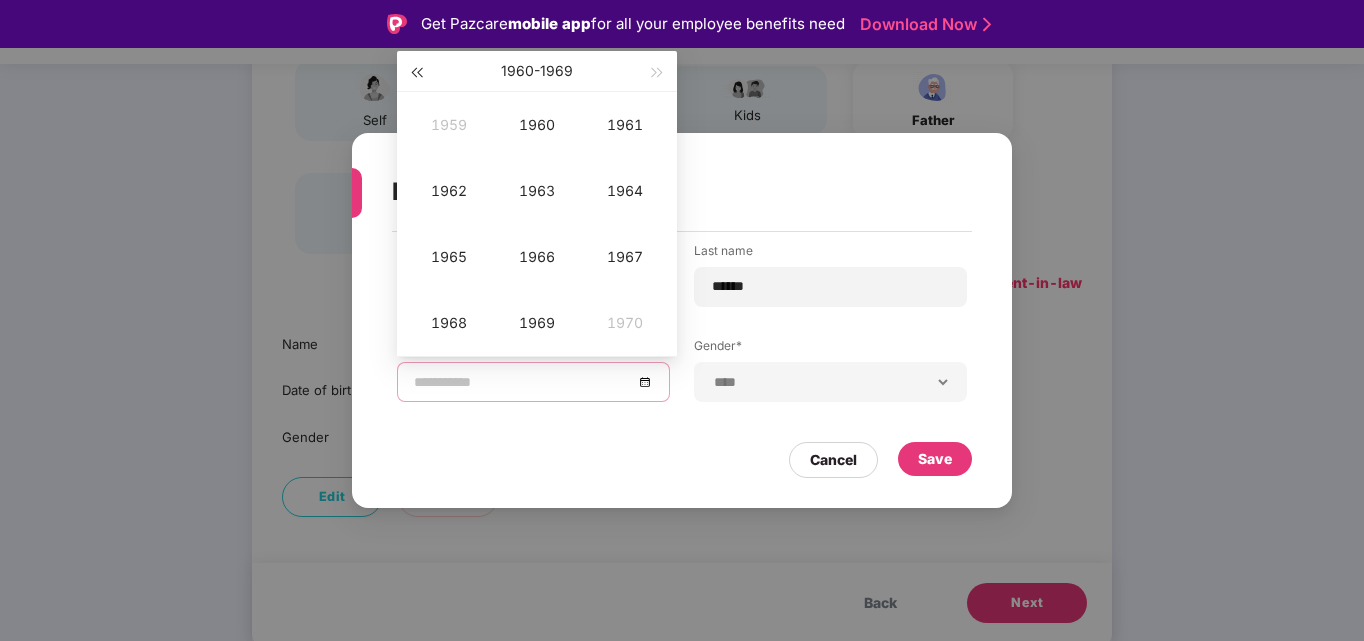 click at bounding box center (416, 73) 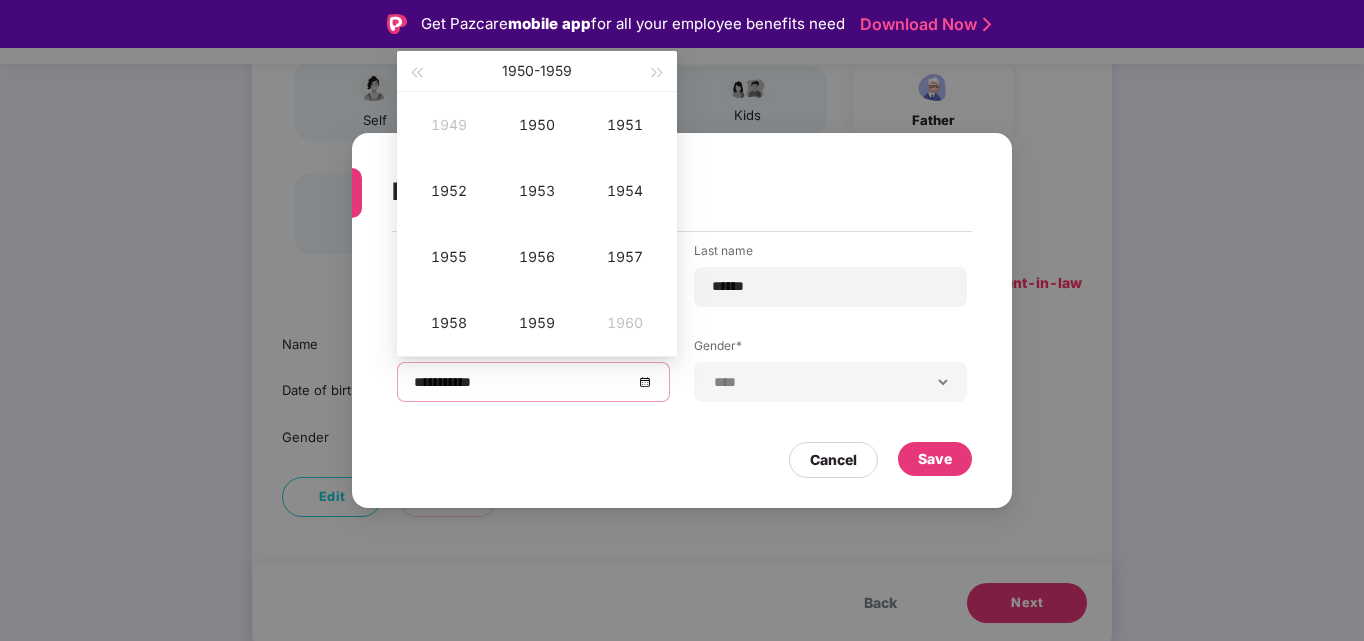type on "**********" 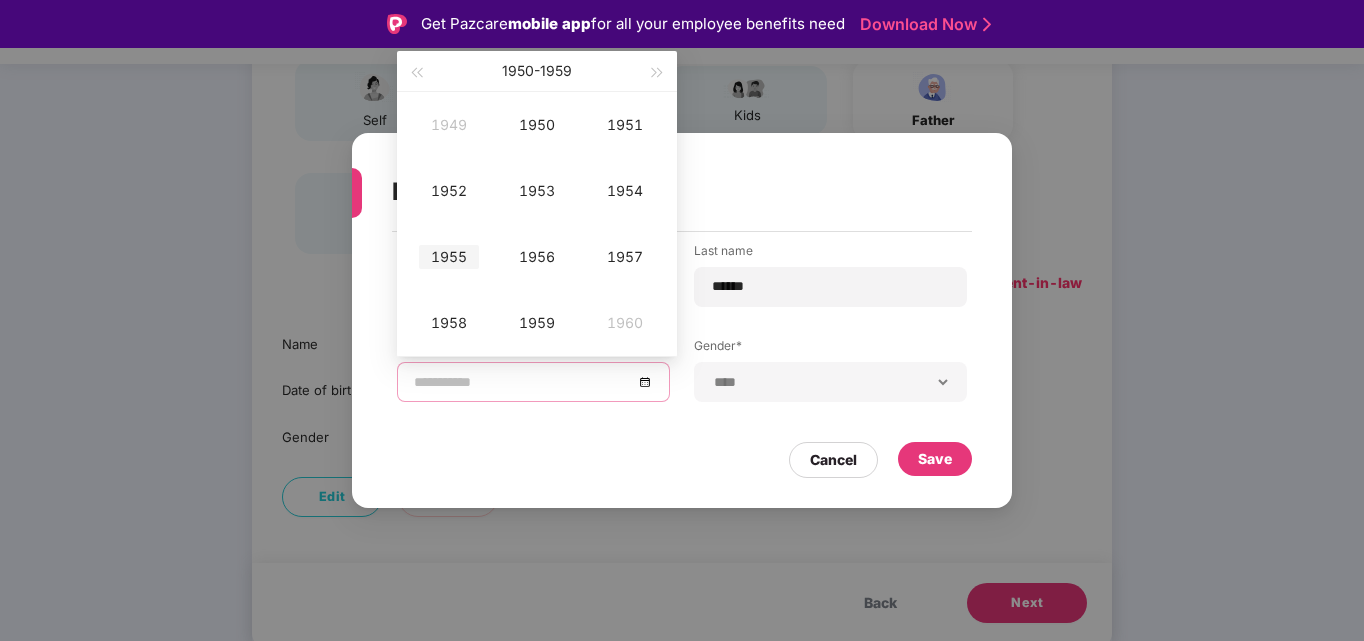 type on "**********" 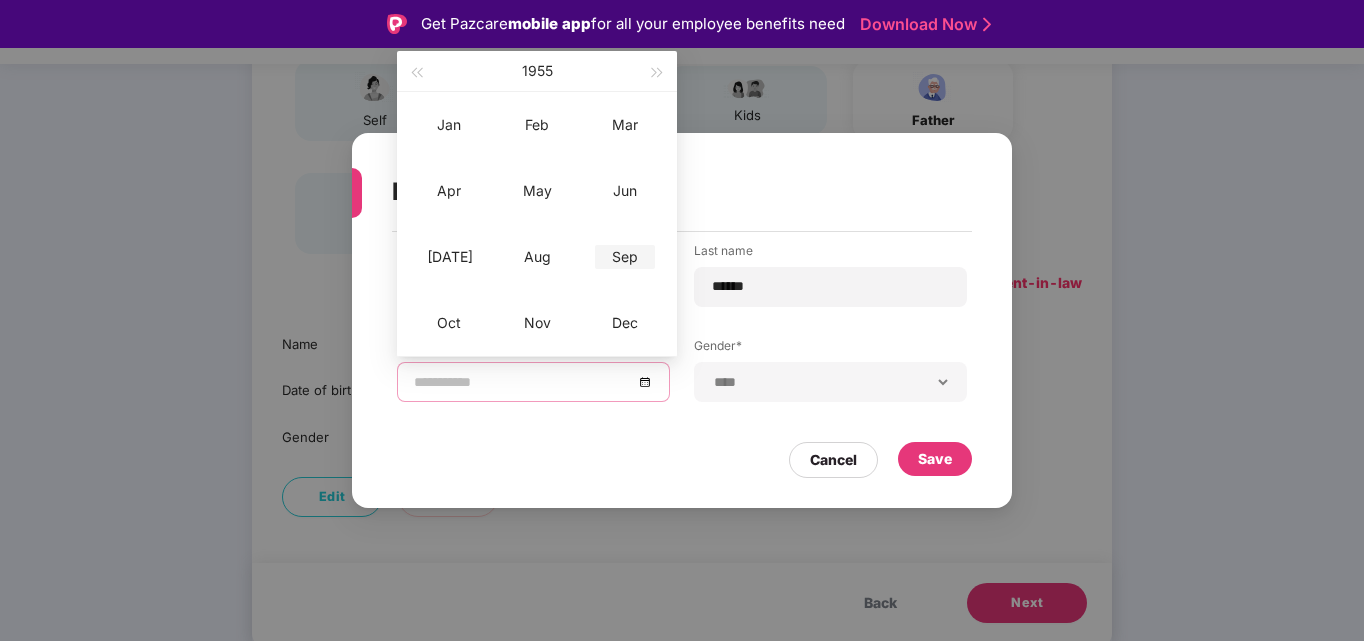 type on "**********" 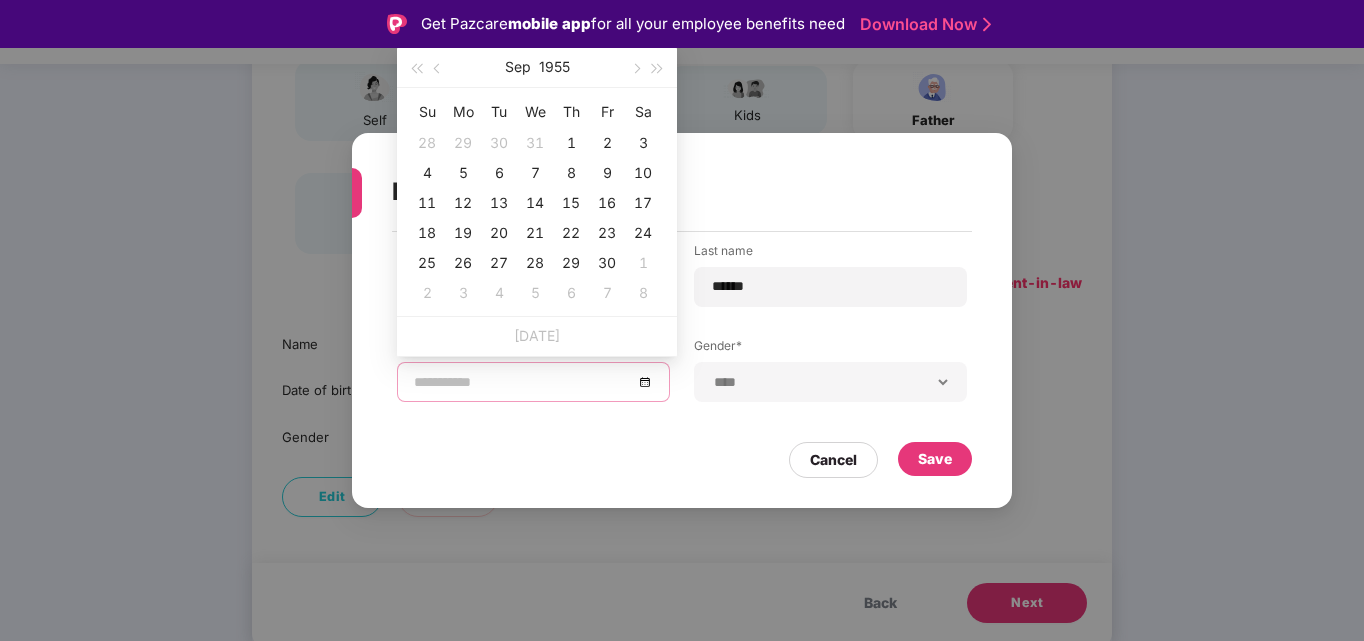 type on "**********" 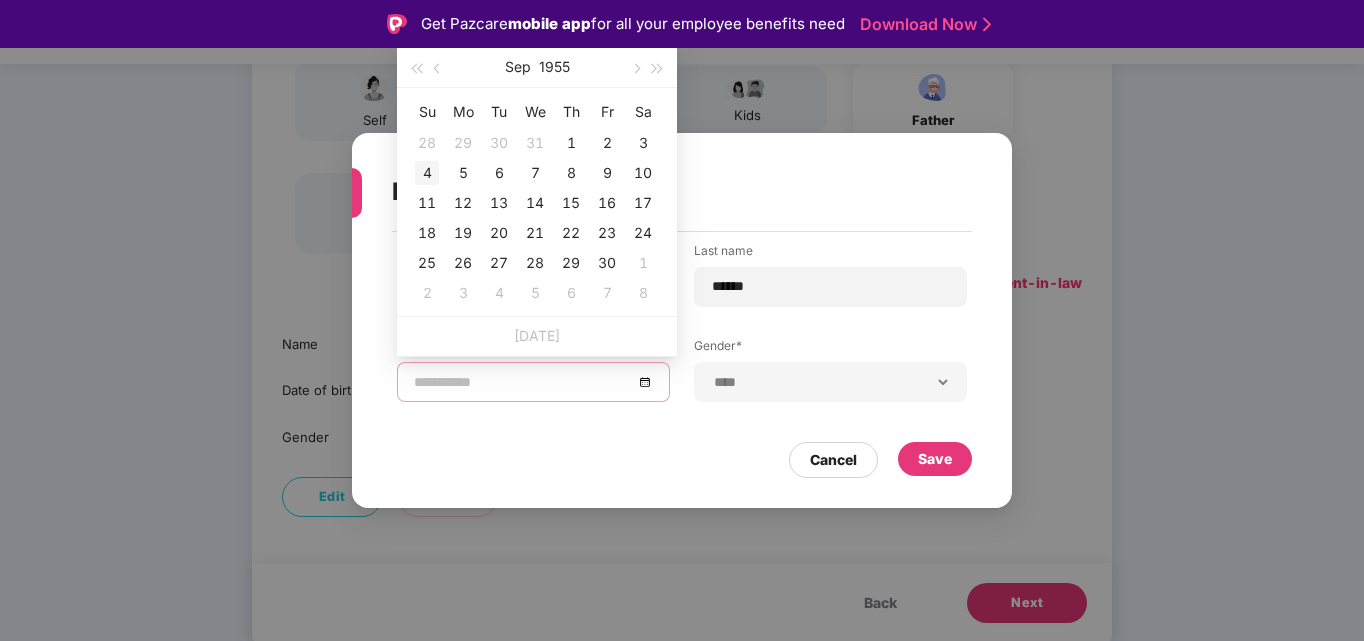 type on "**********" 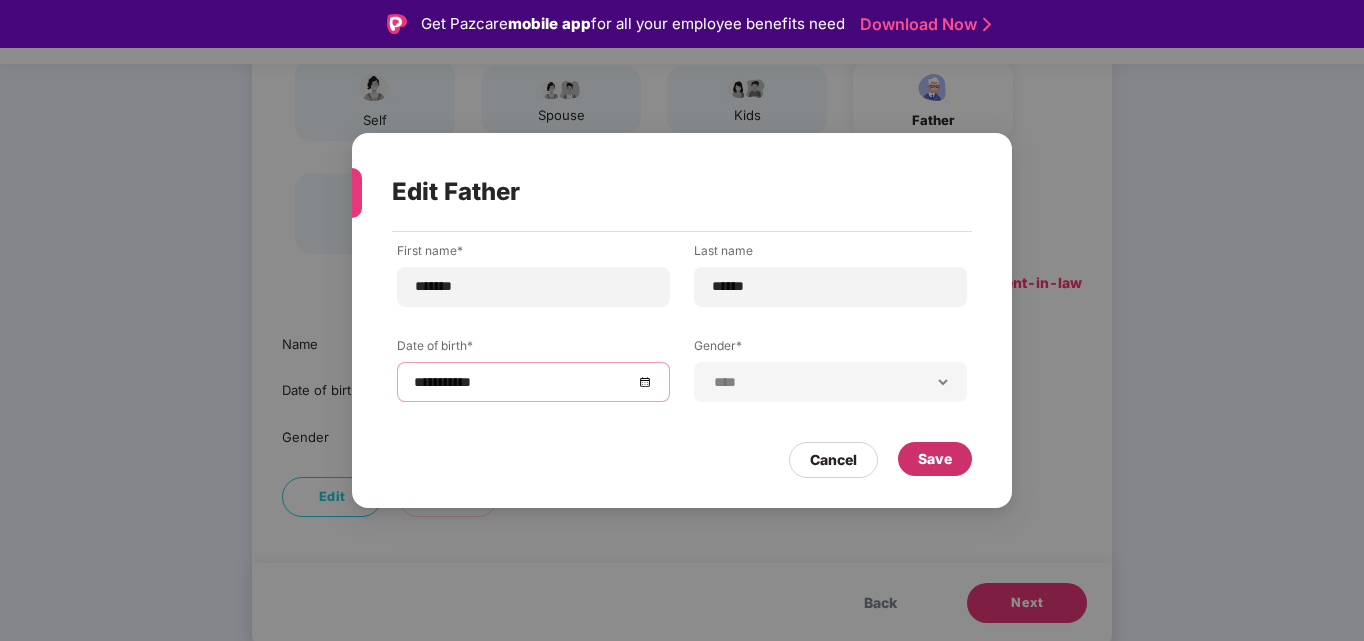 click on "Save" at bounding box center (935, 459) 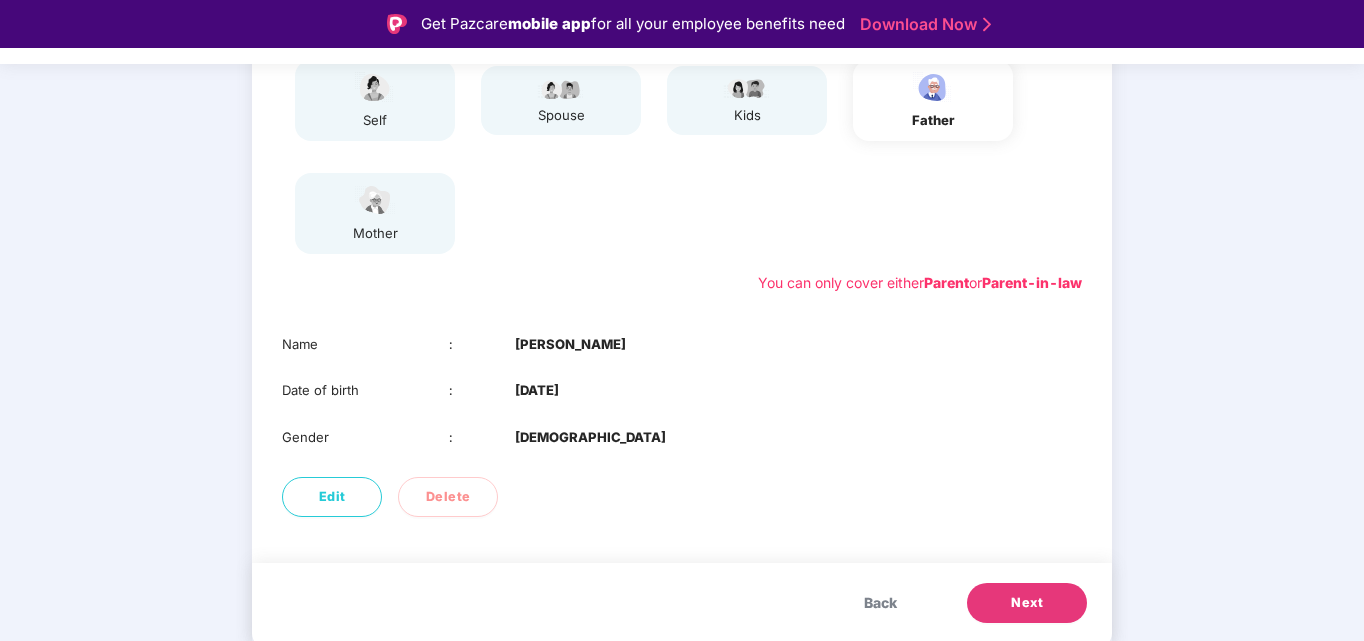 click on "Next" at bounding box center [1027, 603] 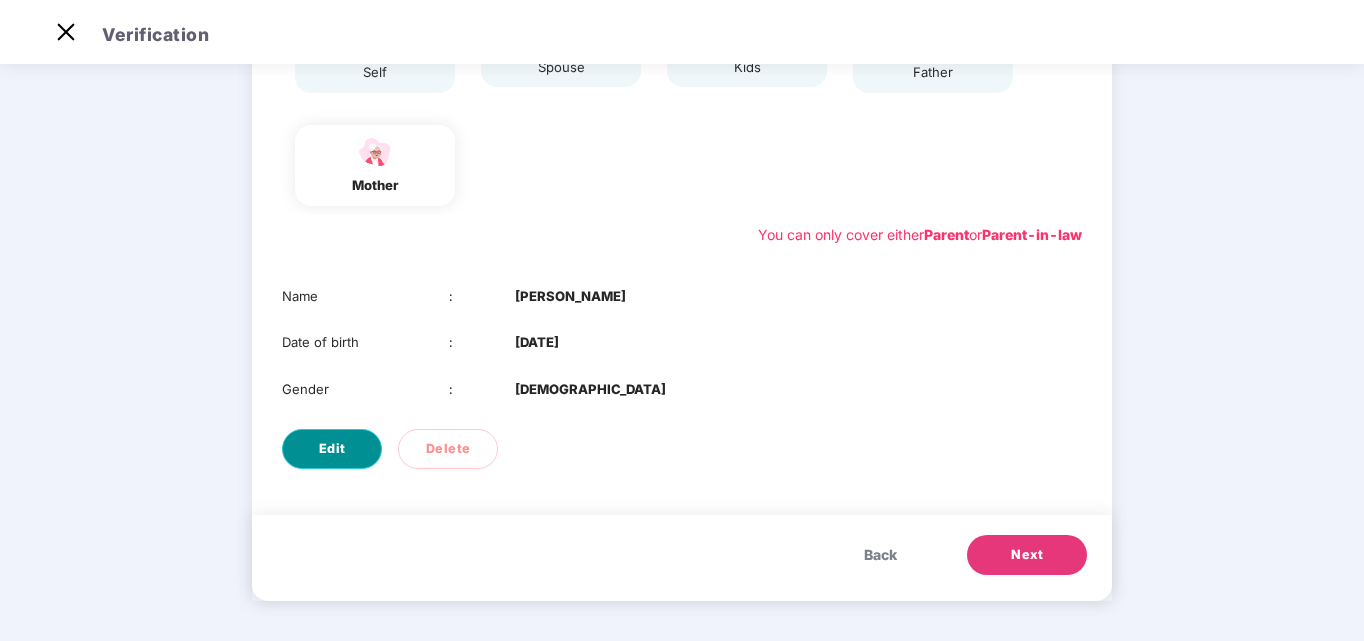 click on "Edit" at bounding box center (332, 449) 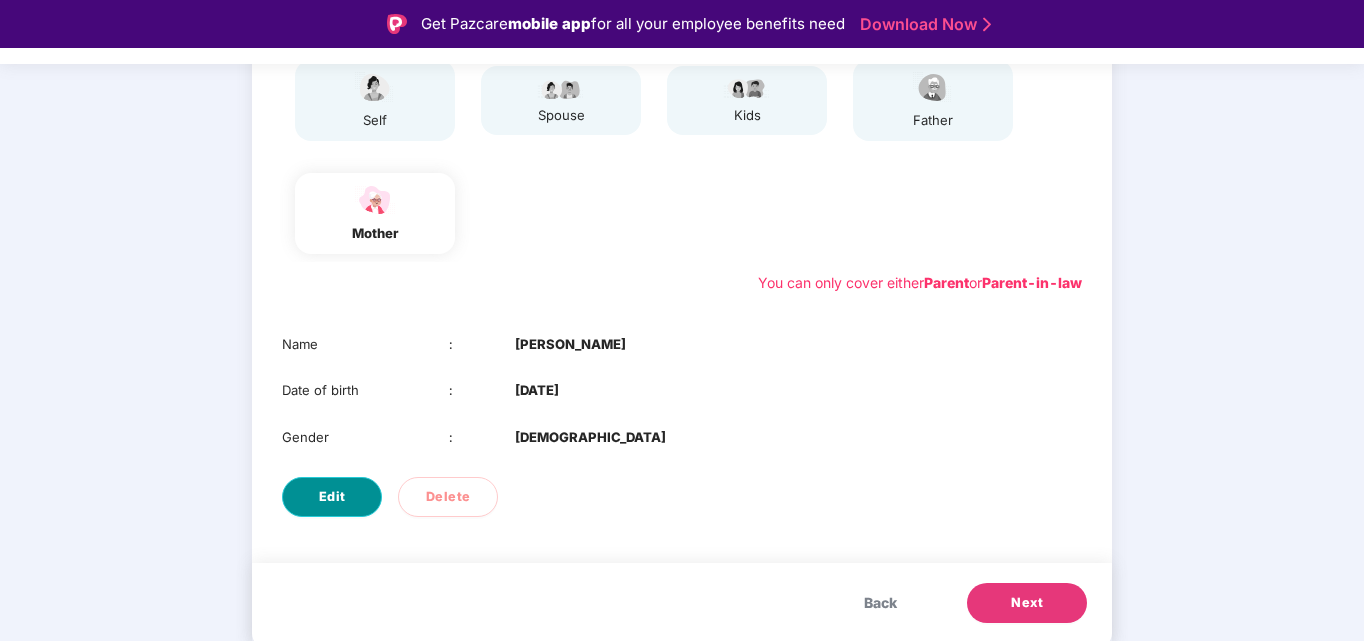 select on "******" 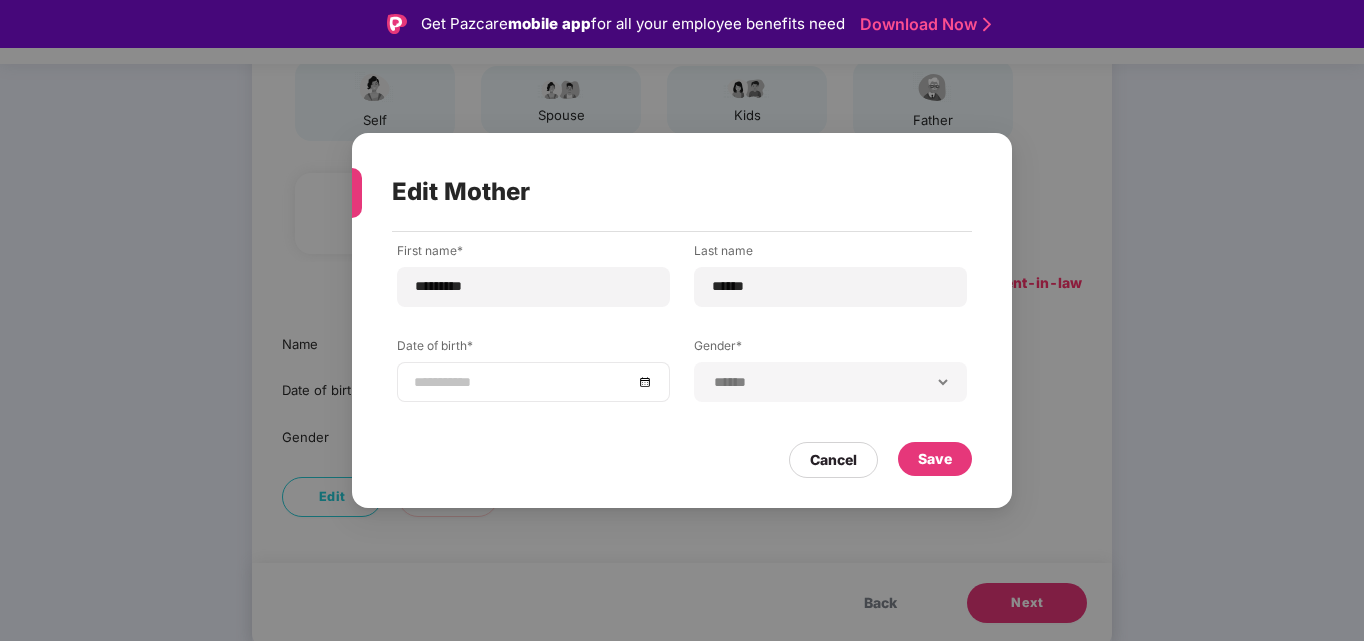 click at bounding box center [533, 382] 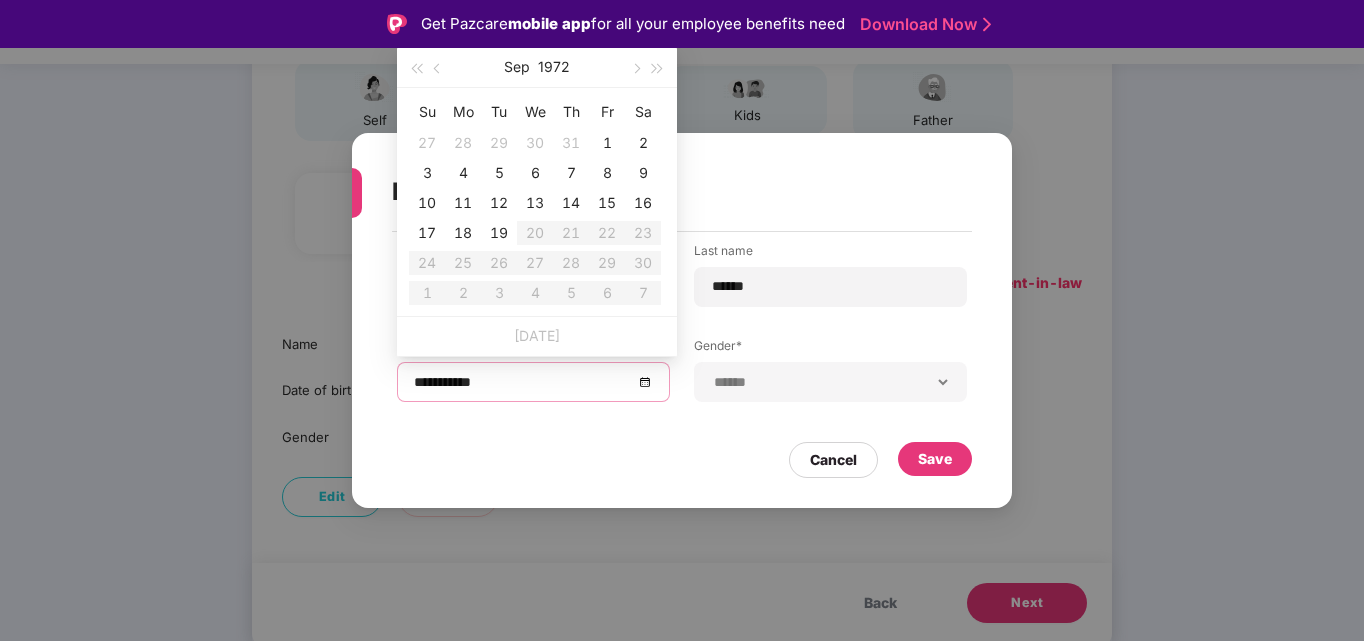 type on "**********" 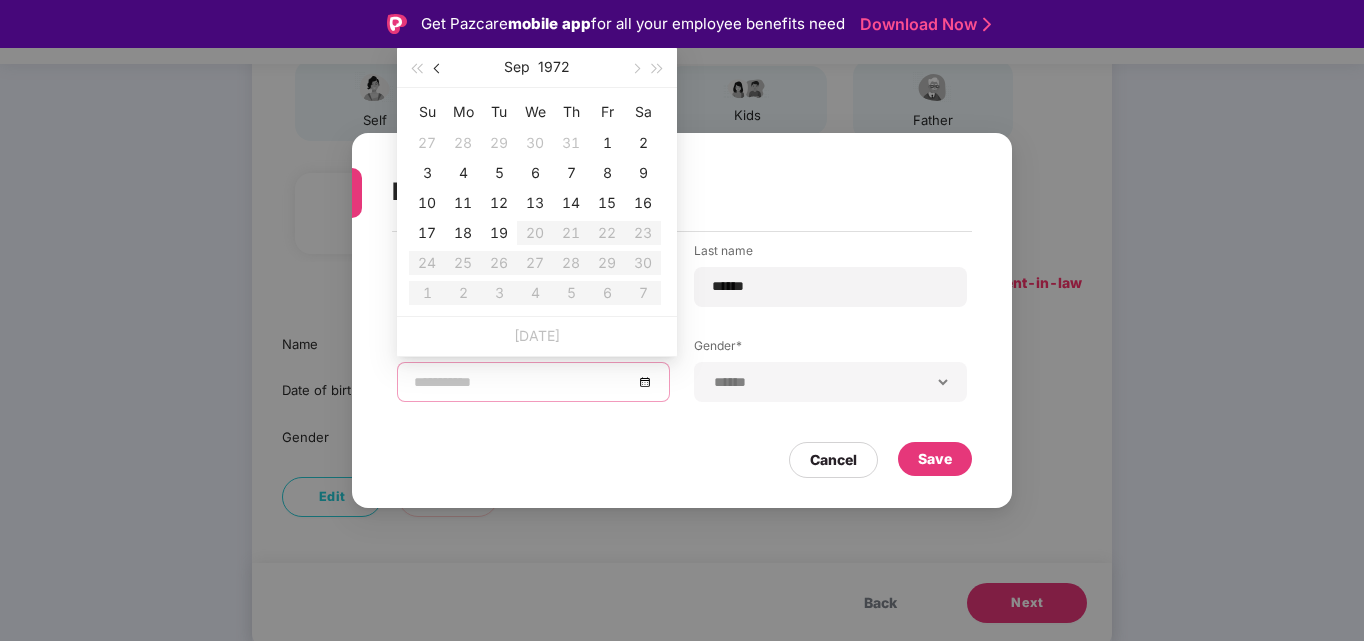 click at bounding box center (438, 67) 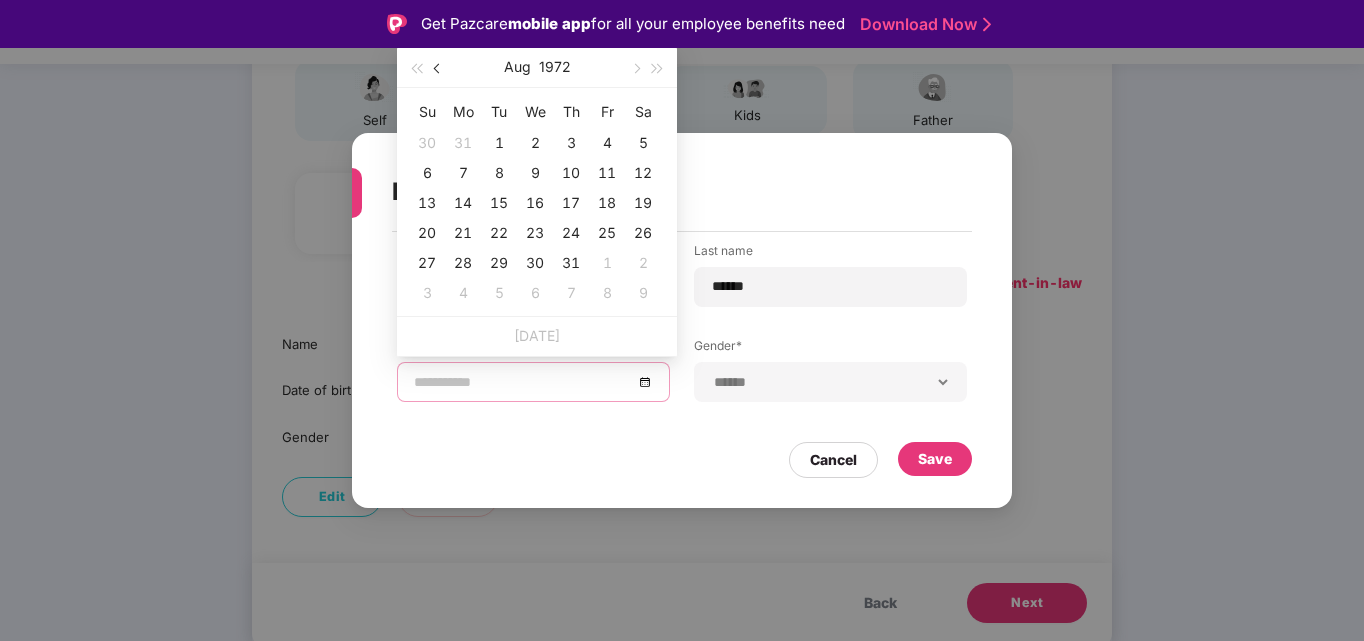 click at bounding box center (438, 67) 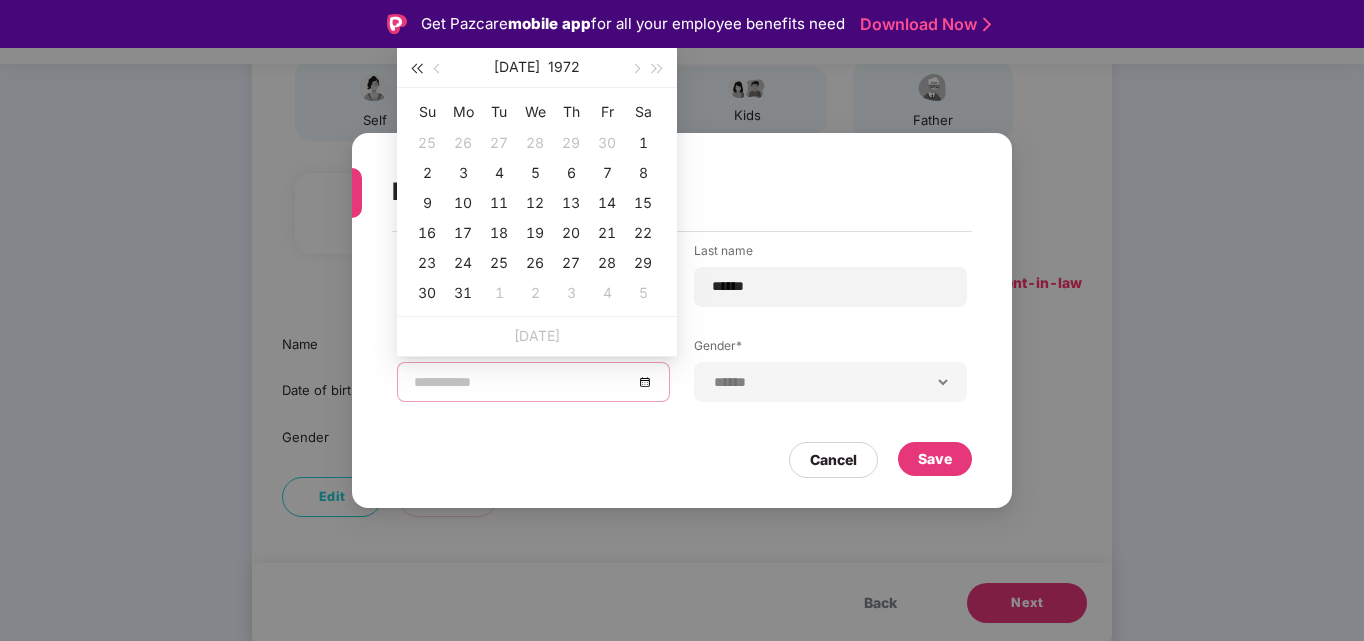 click at bounding box center (416, 69) 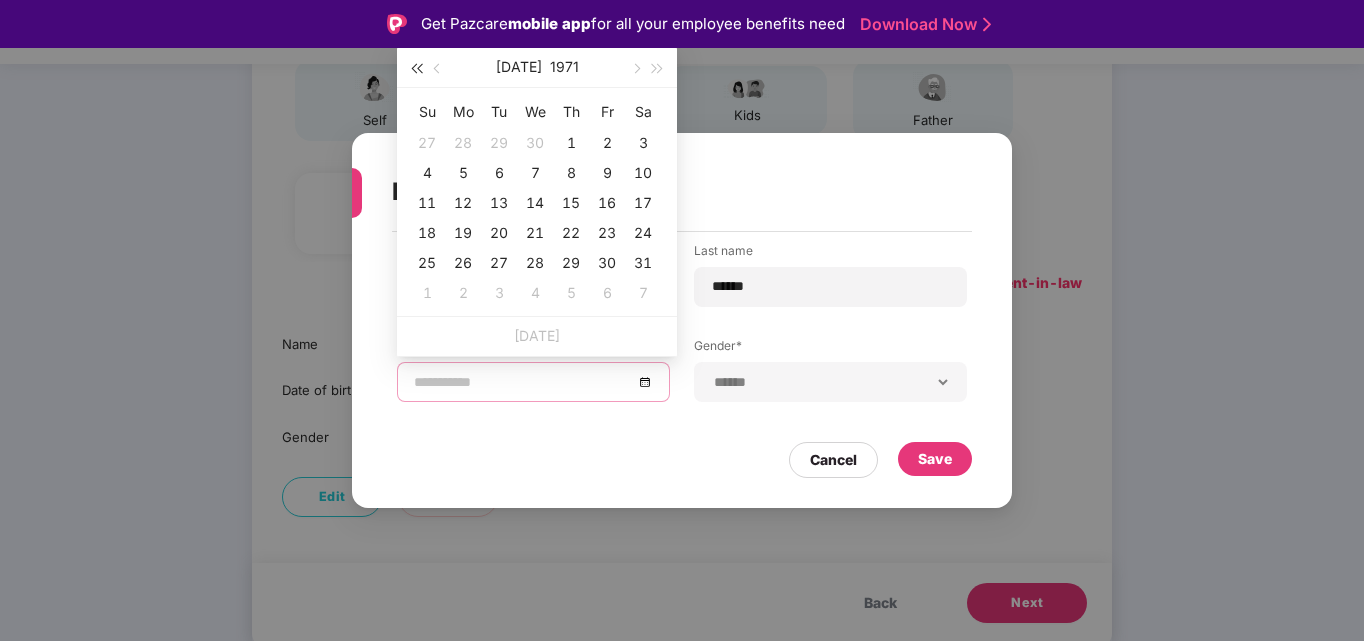 click at bounding box center (416, 69) 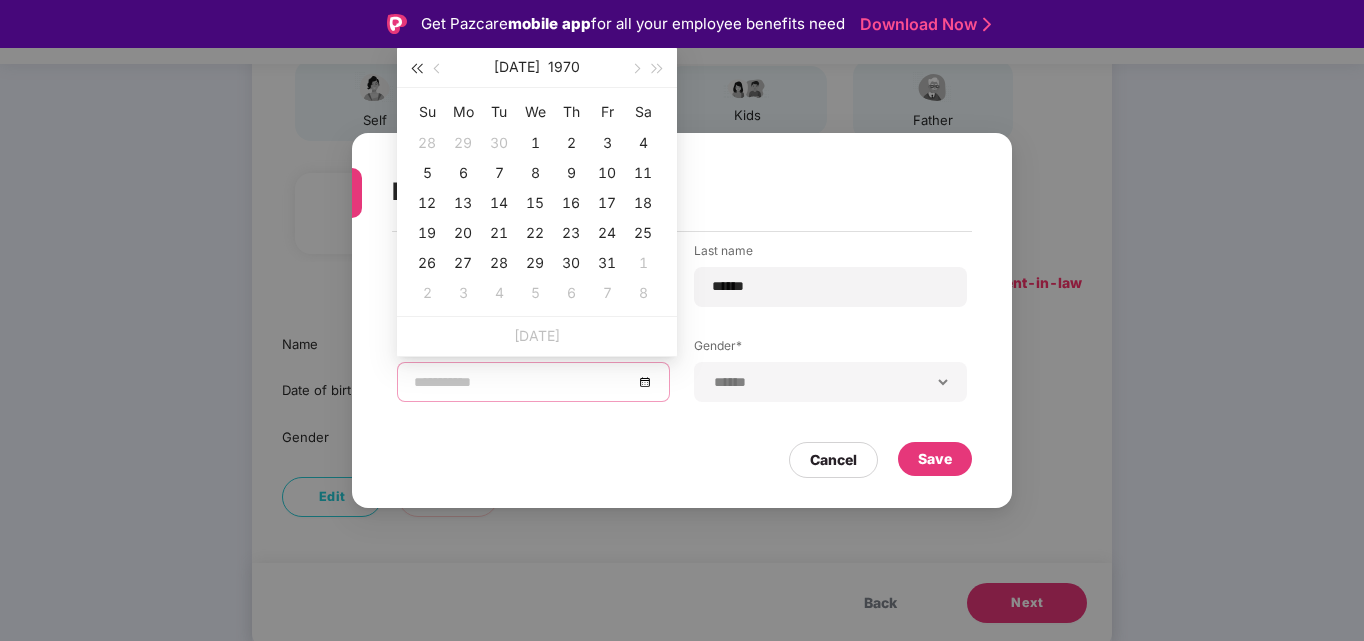 click at bounding box center (416, 69) 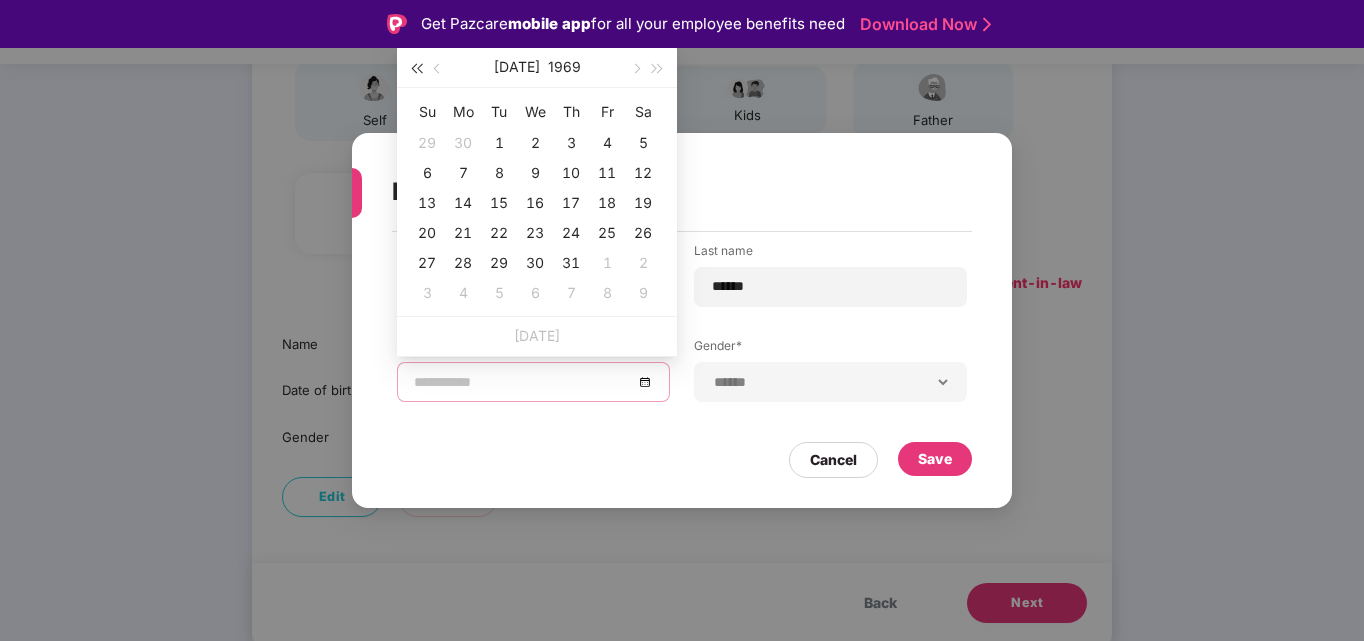click at bounding box center [416, 69] 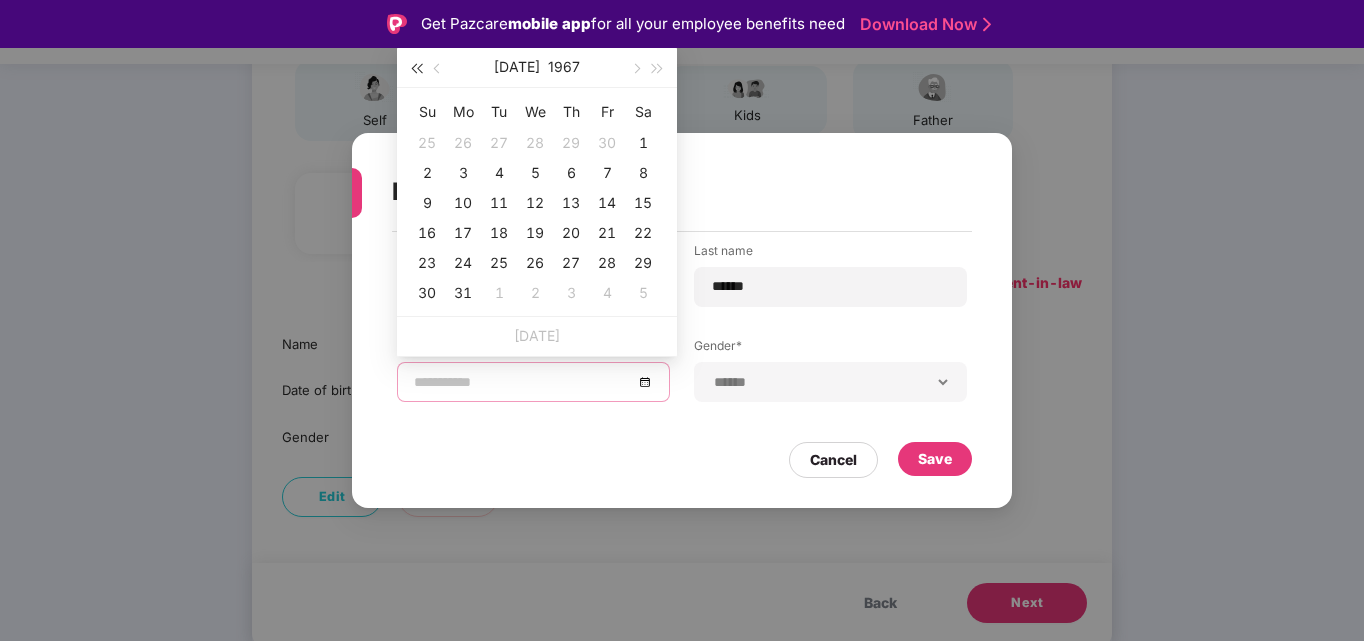 click at bounding box center [416, 69] 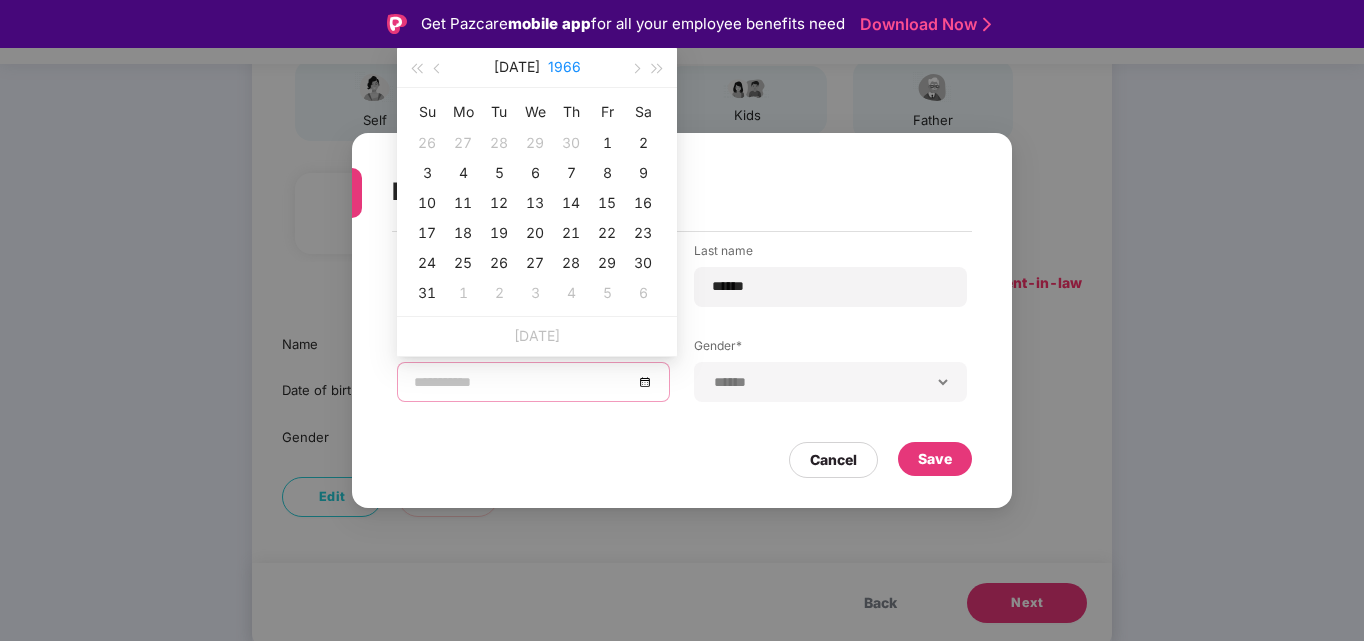 click on "1966" at bounding box center [564, 67] 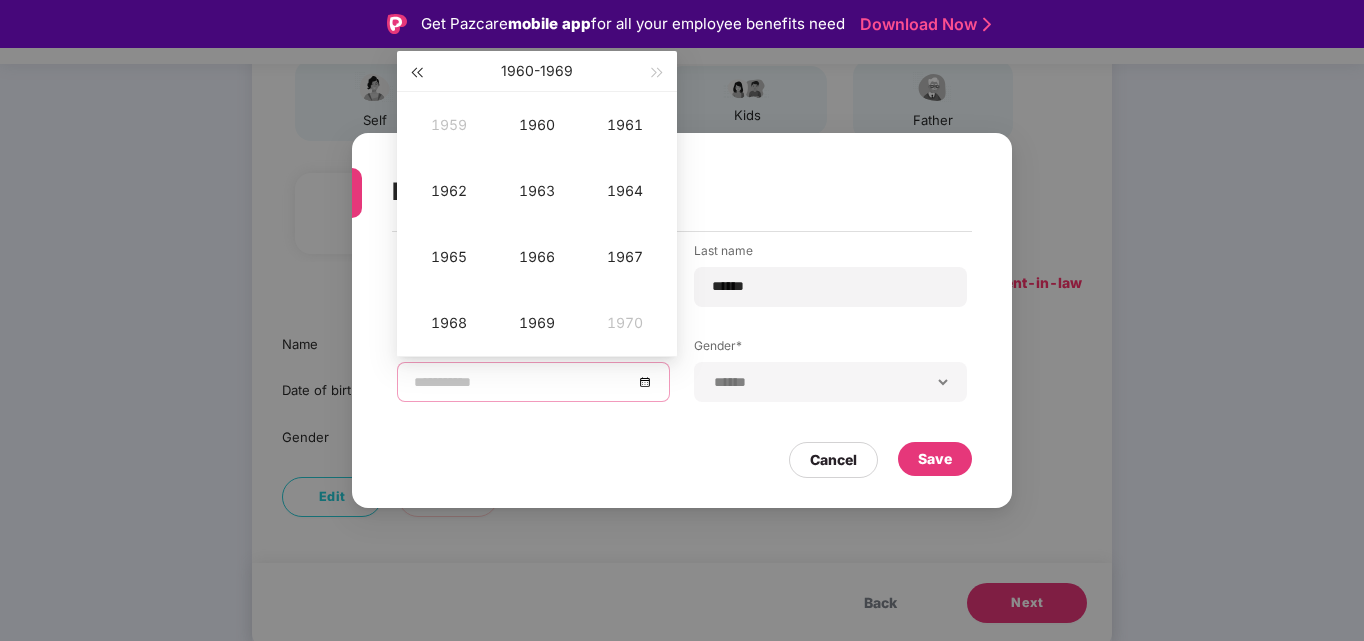 click at bounding box center [416, 73] 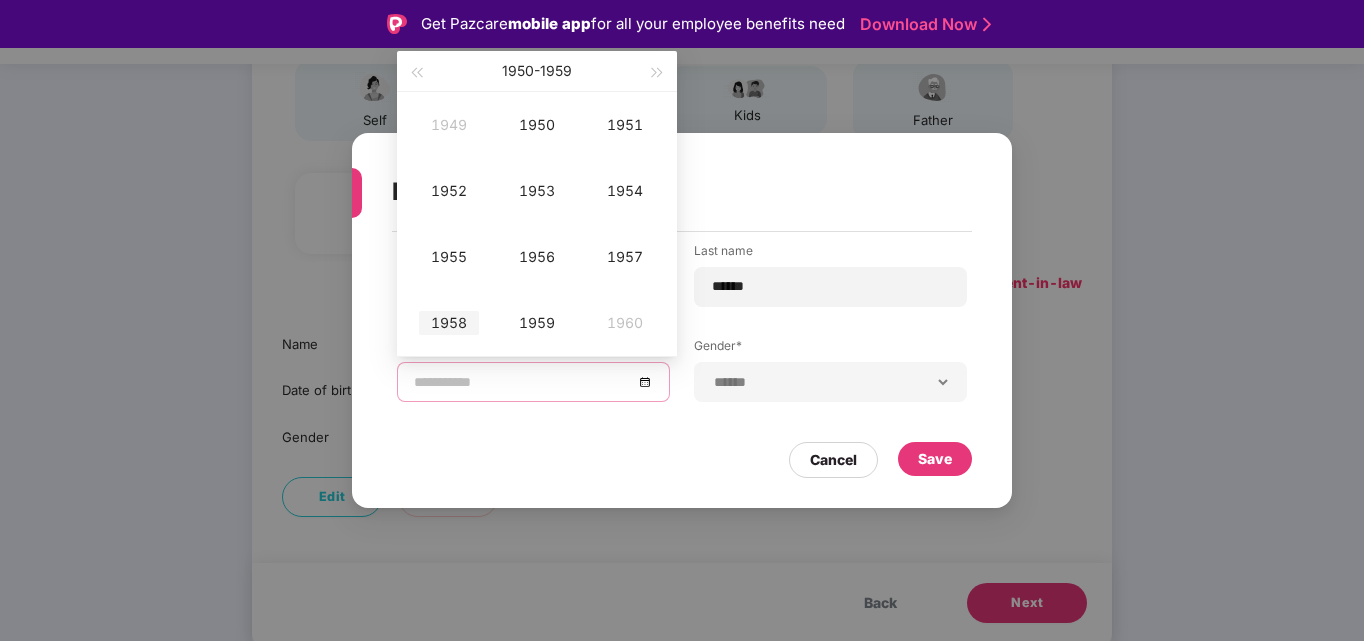 type on "**********" 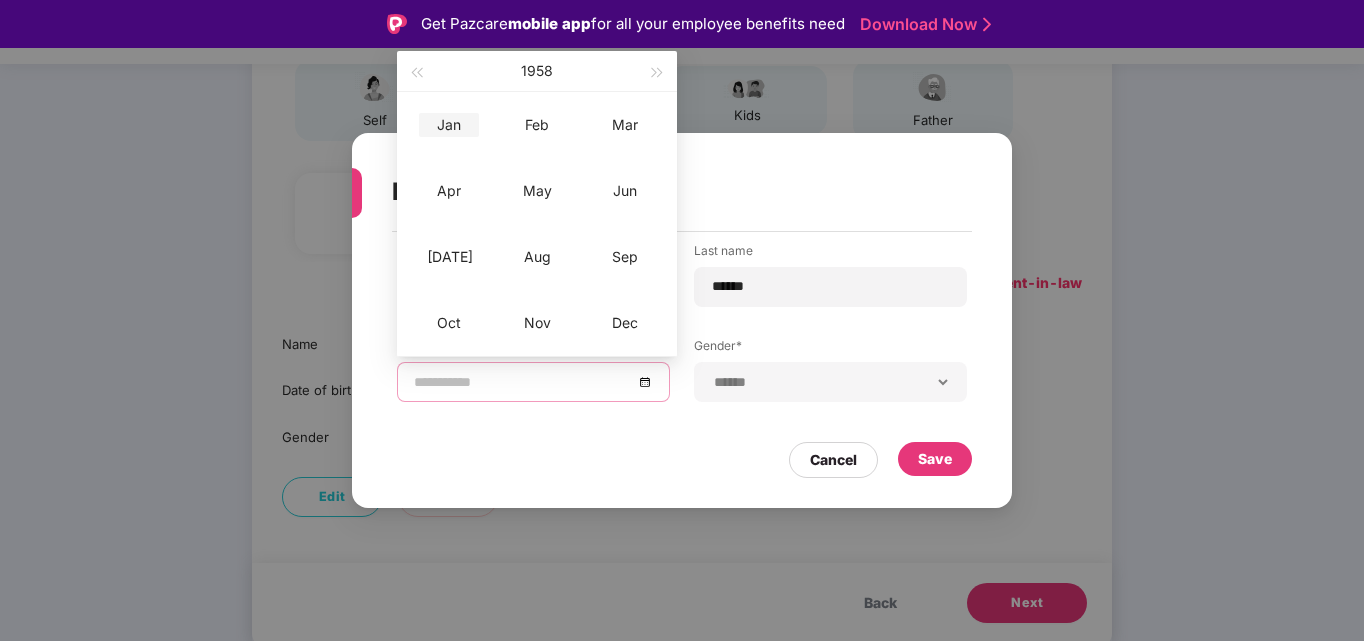 type on "**********" 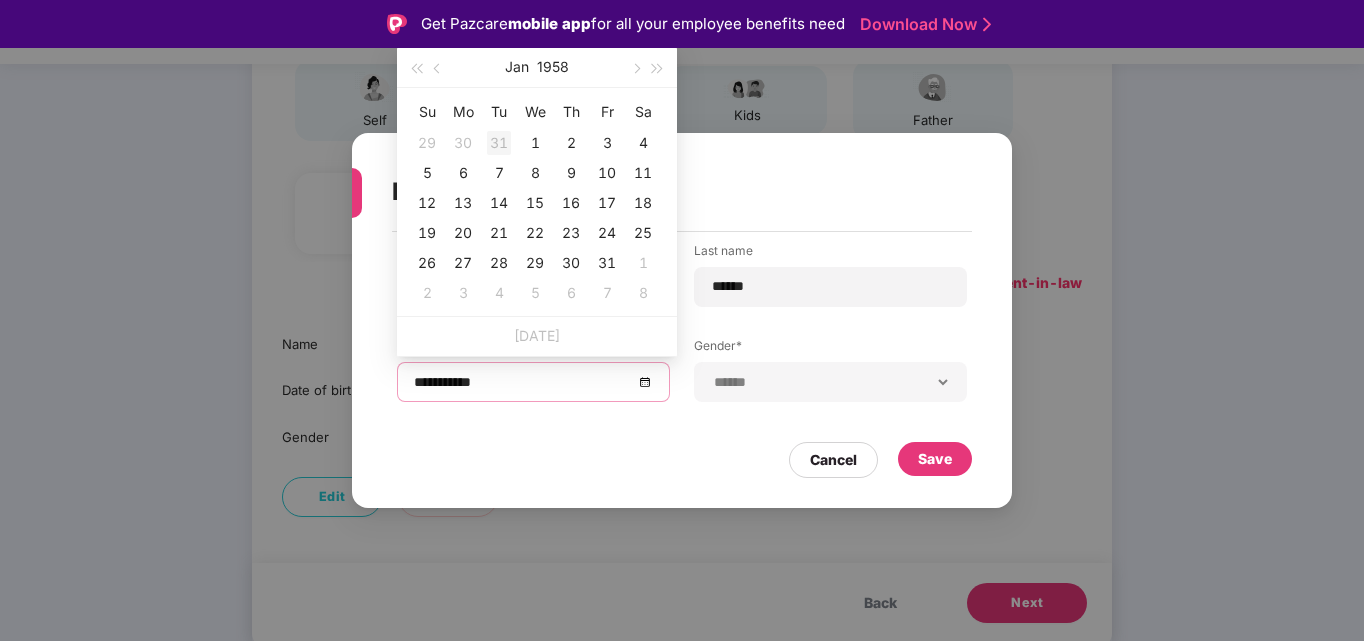 type on "**********" 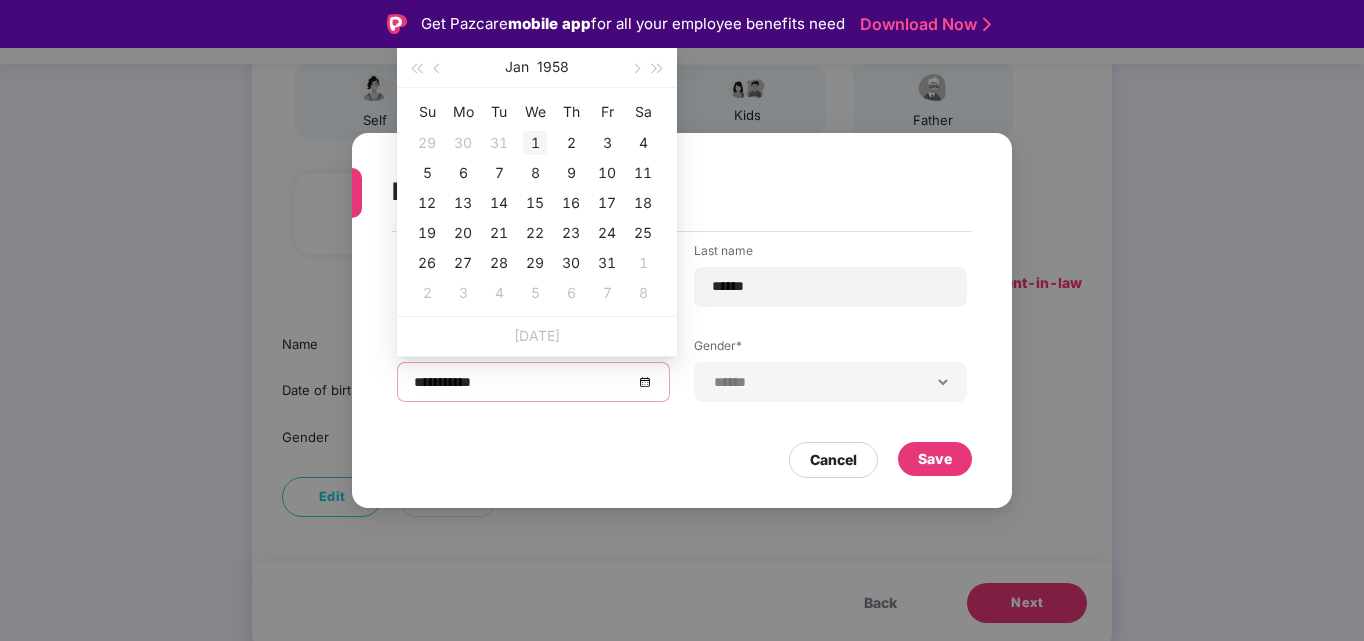type on "**********" 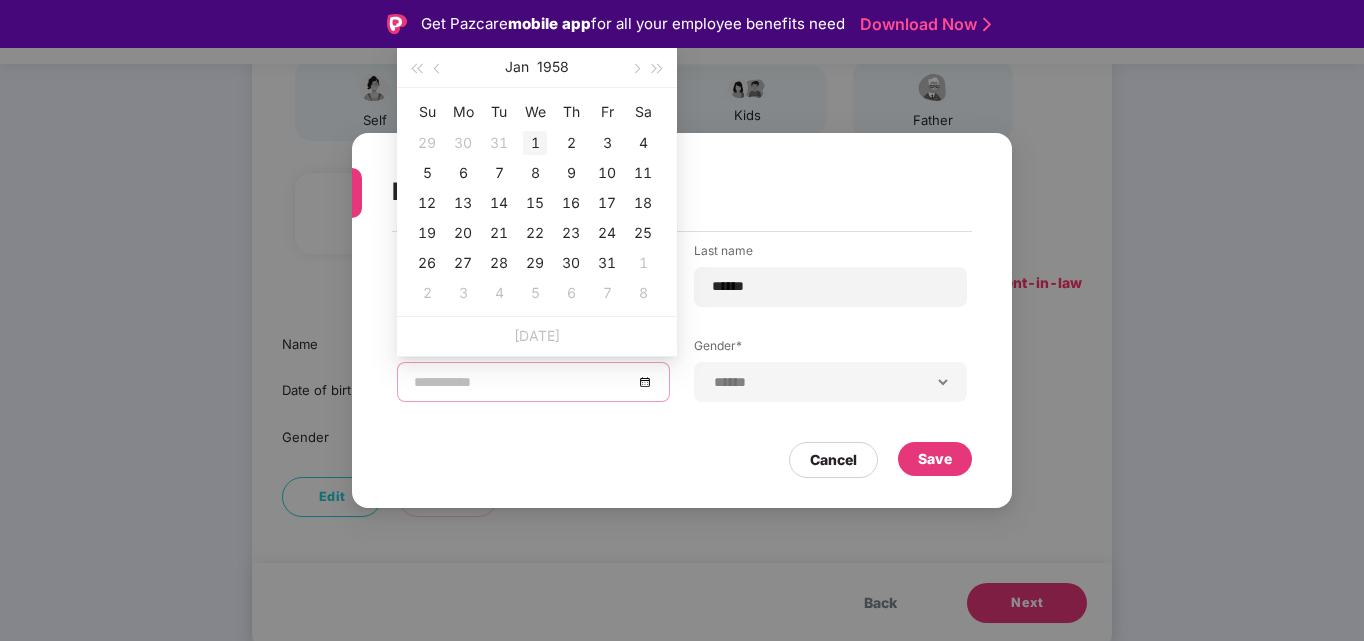 click on "1" at bounding box center [535, 143] 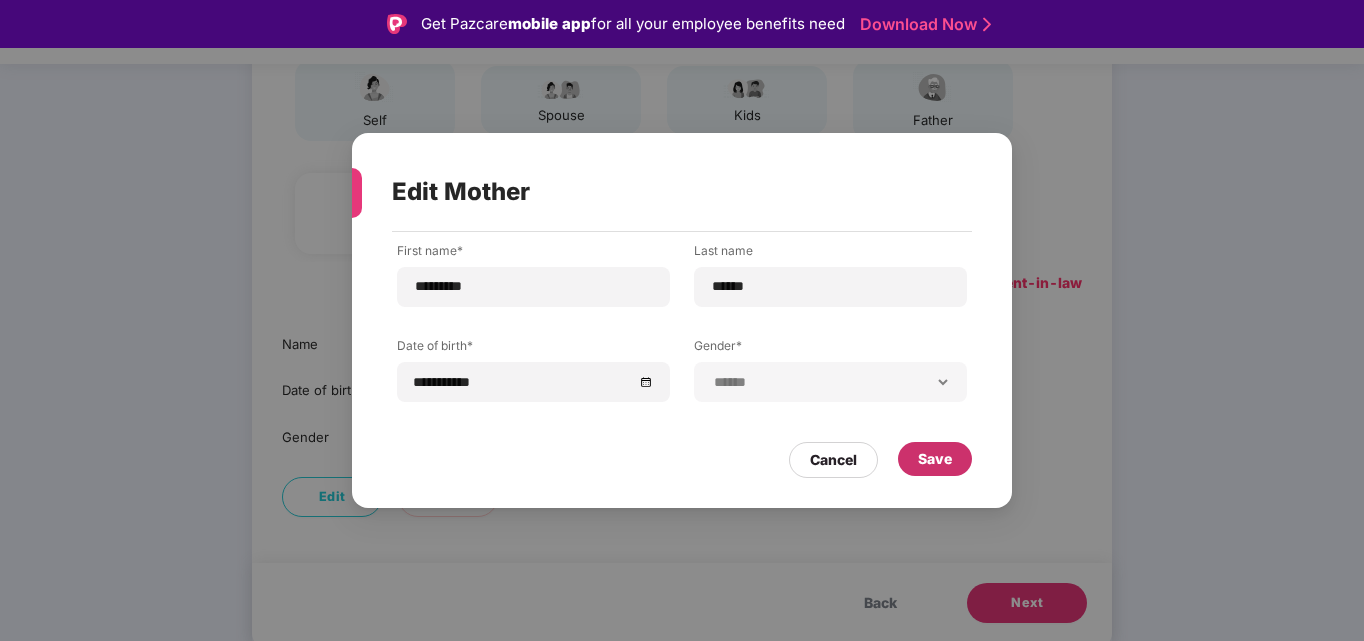 click on "Save" at bounding box center [935, 459] 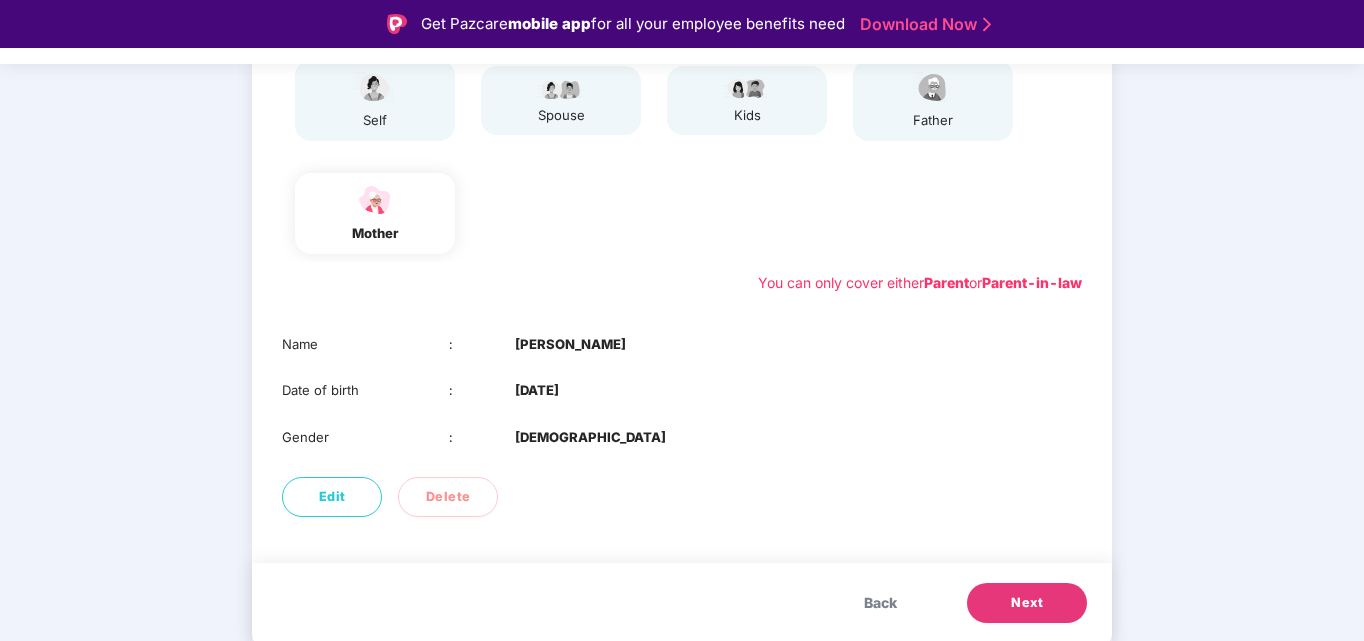 scroll, scrollTop: 48, scrollLeft: 0, axis: vertical 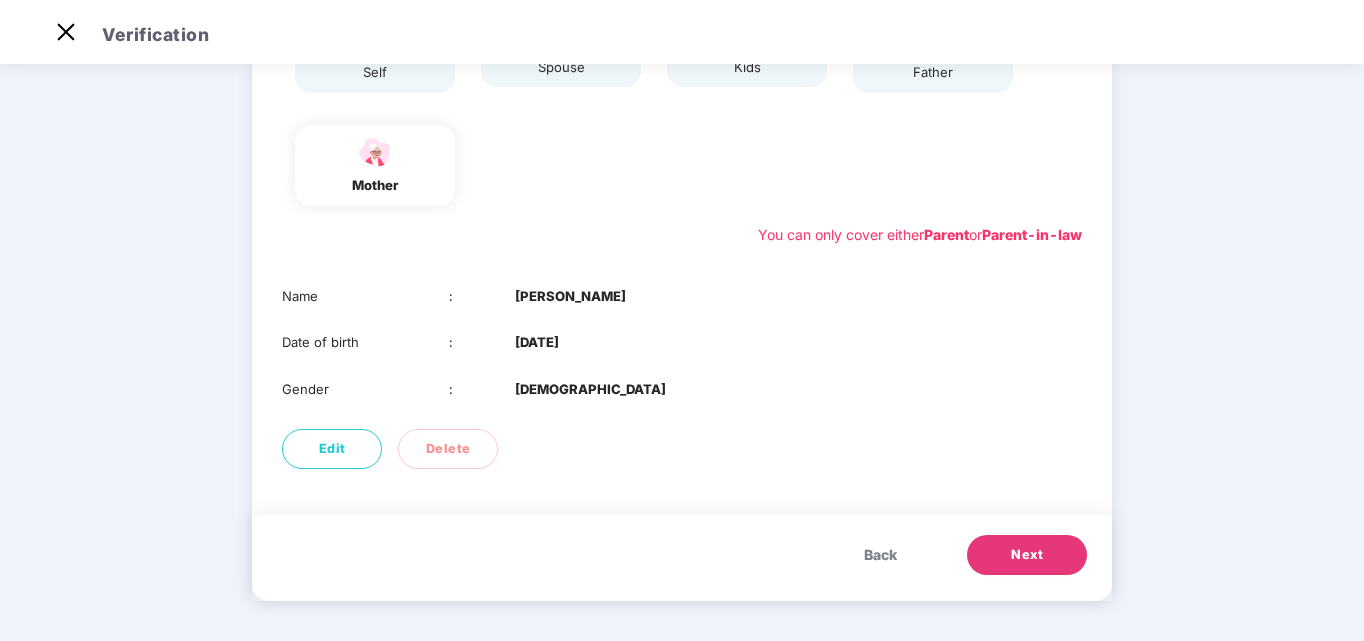 click on "Back" at bounding box center [880, 555] 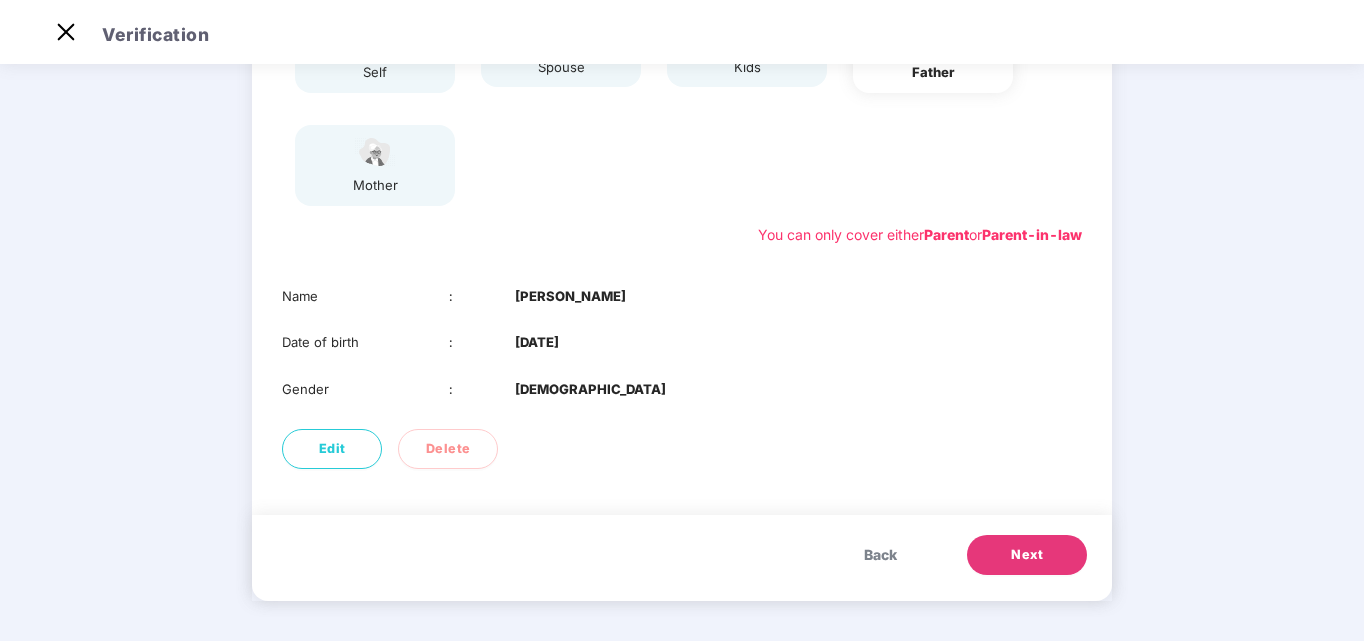 click on "Next" at bounding box center [1027, 555] 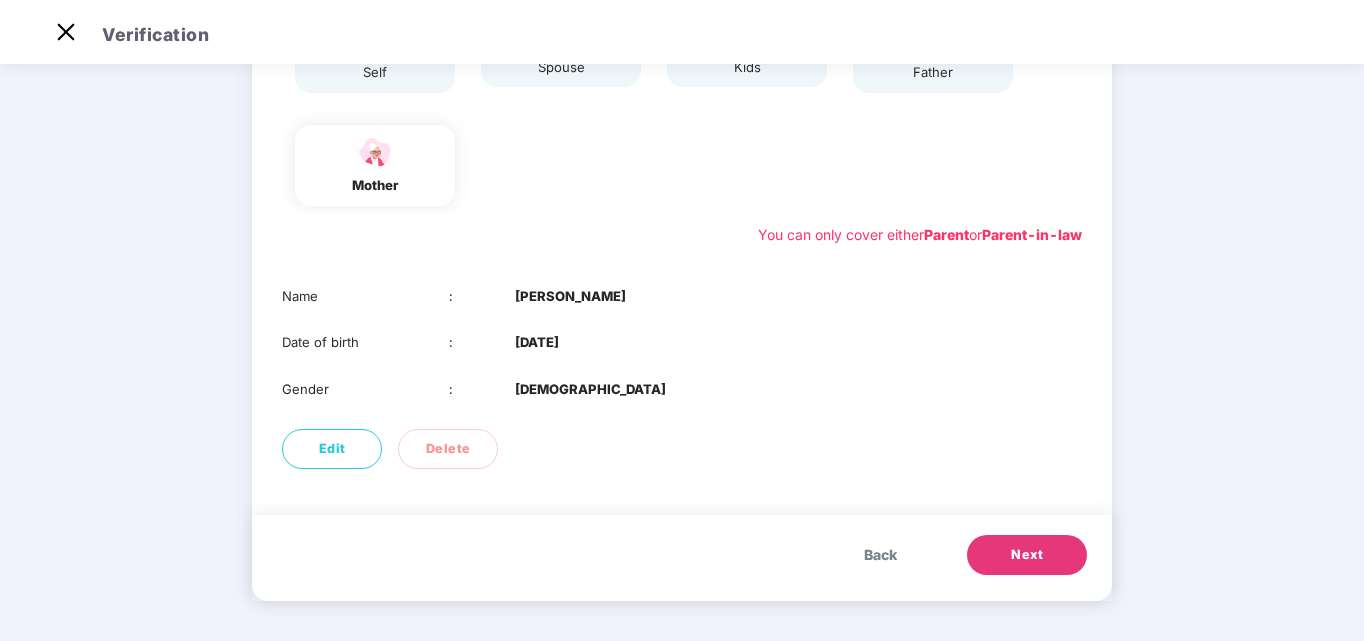 click on "Next" at bounding box center (1027, 555) 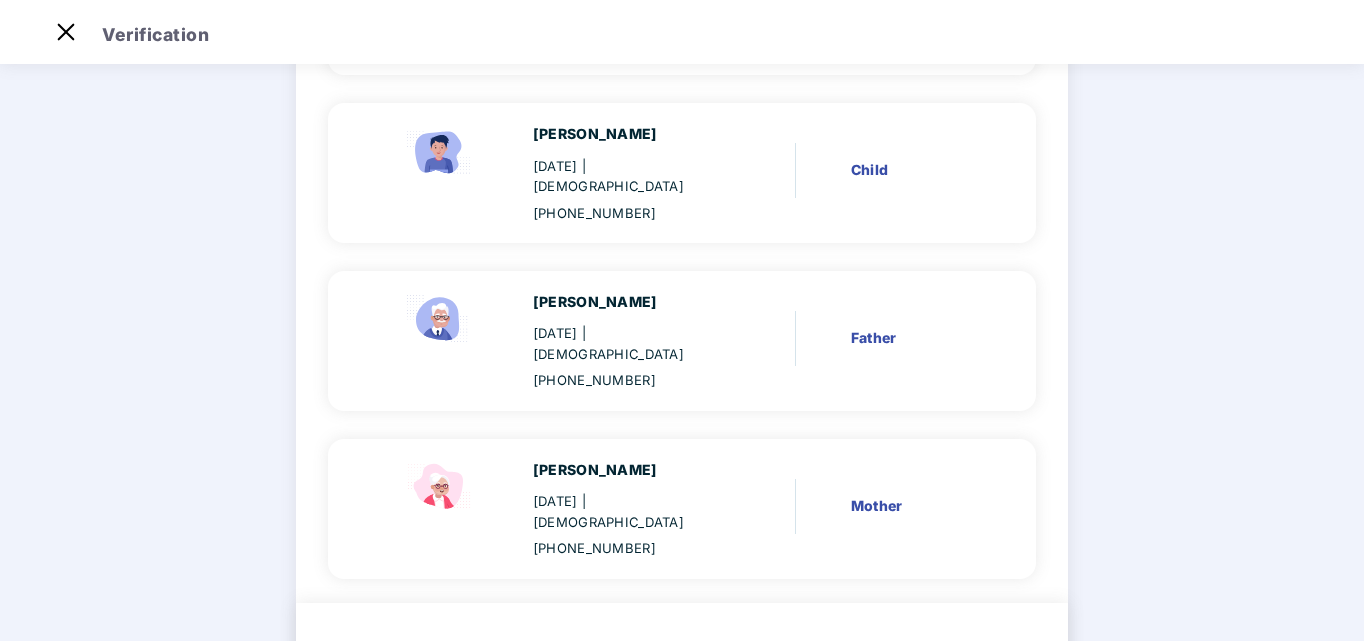 scroll, scrollTop: 500, scrollLeft: 0, axis: vertical 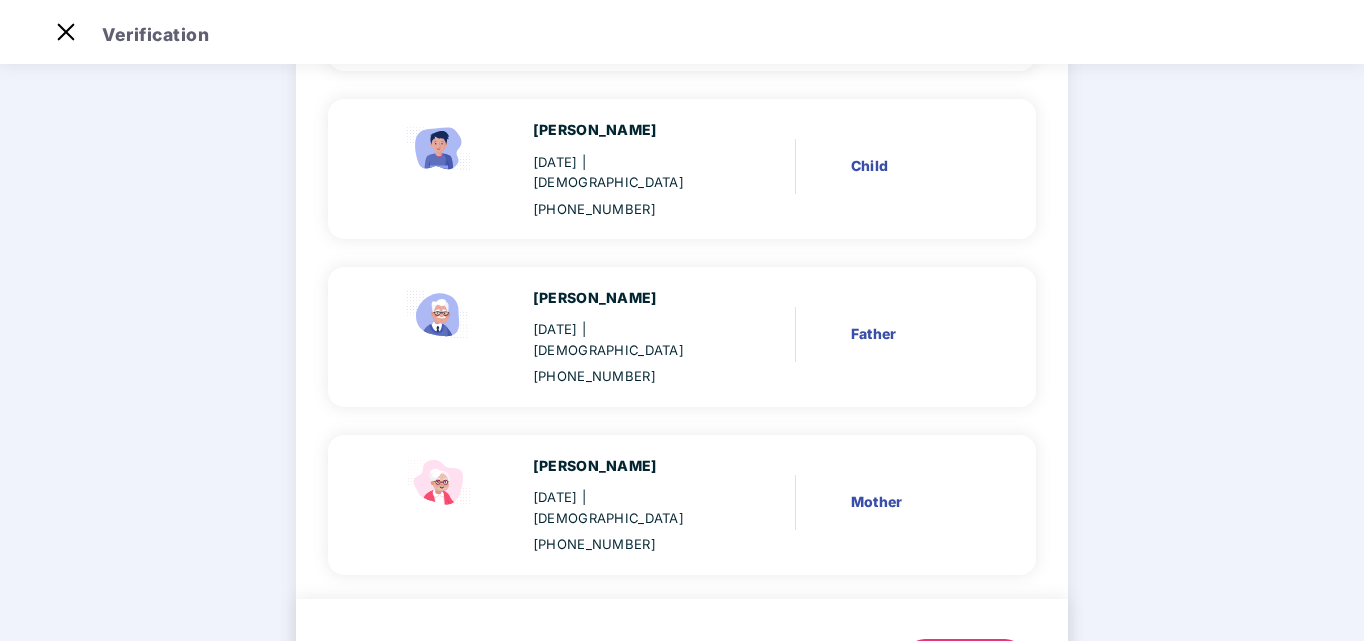 click on "Next" at bounding box center (965, 659) 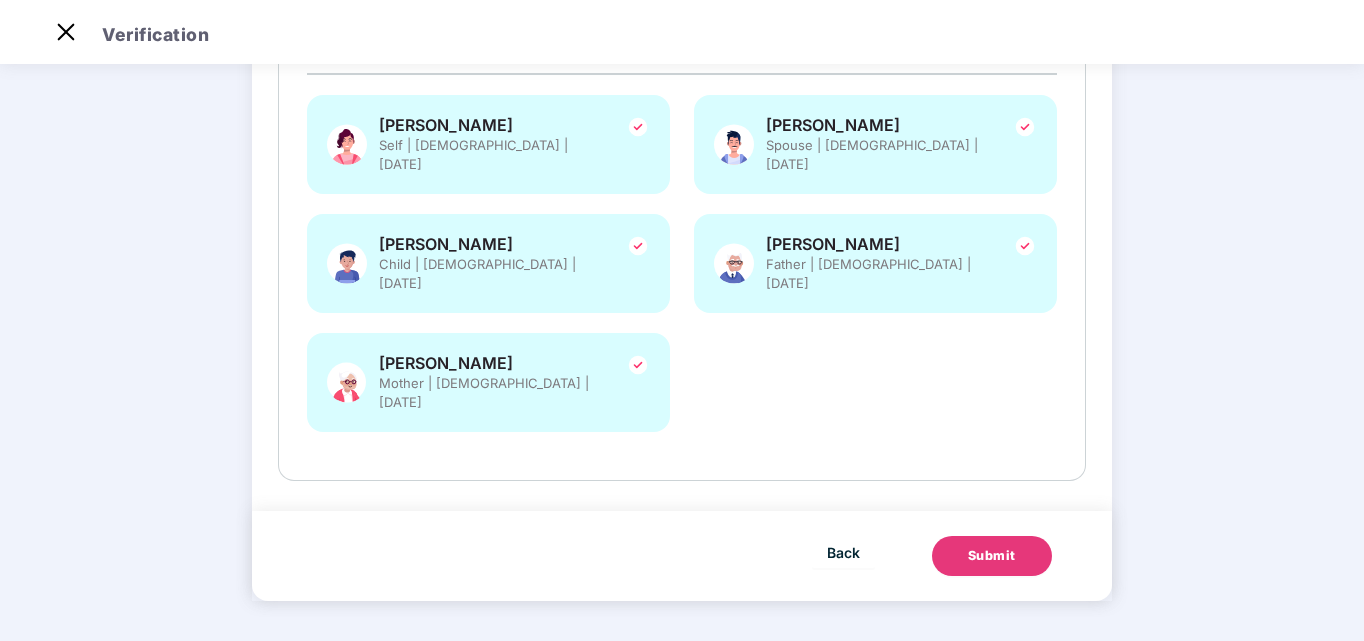 scroll, scrollTop: 0, scrollLeft: 0, axis: both 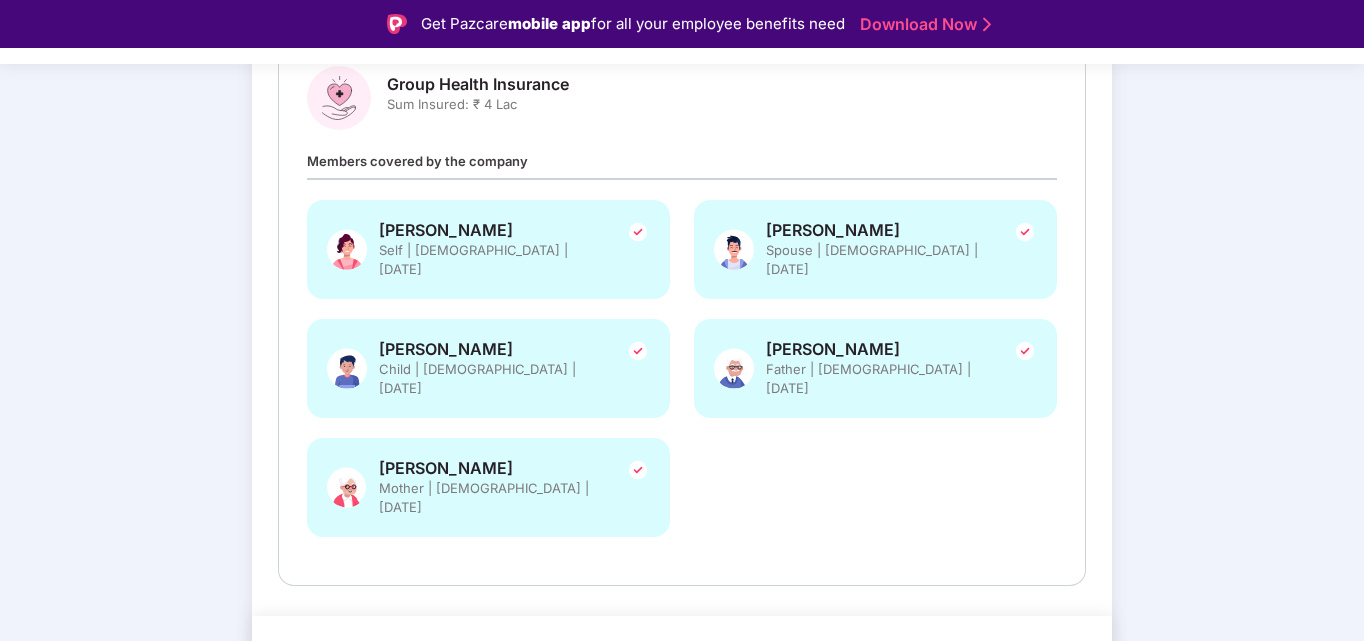 click on "Submit" at bounding box center (992, 661) 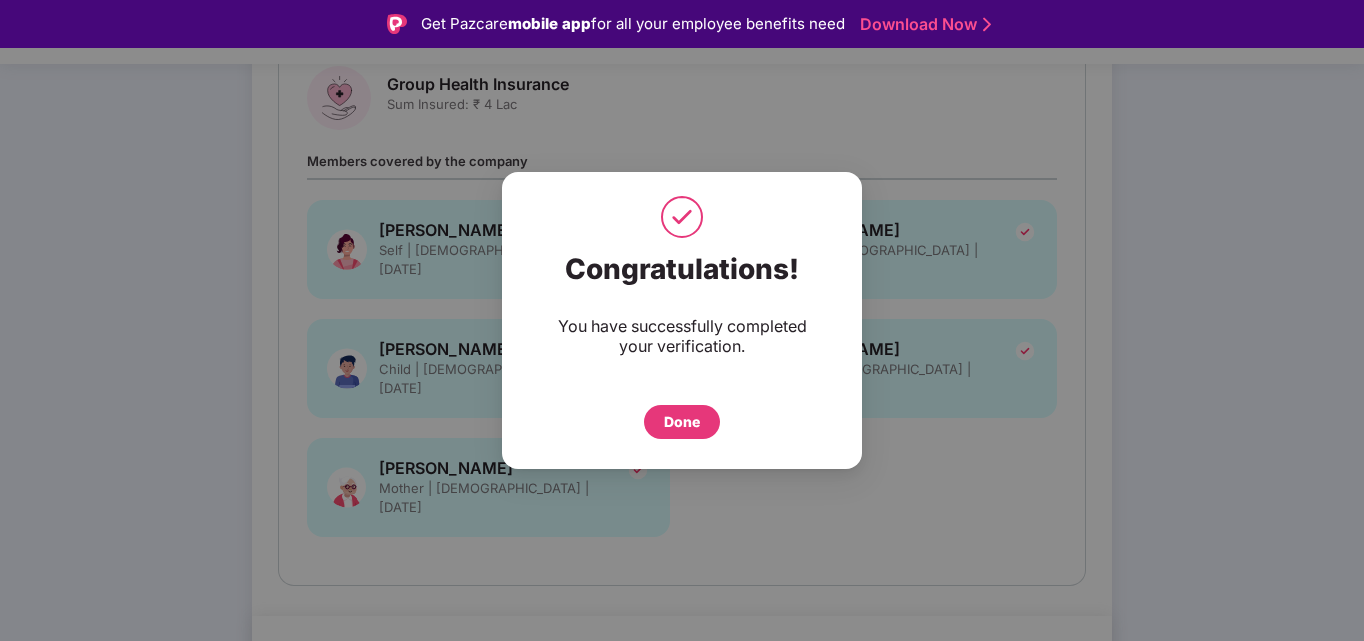 click on "Done" at bounding box center (682, 422) 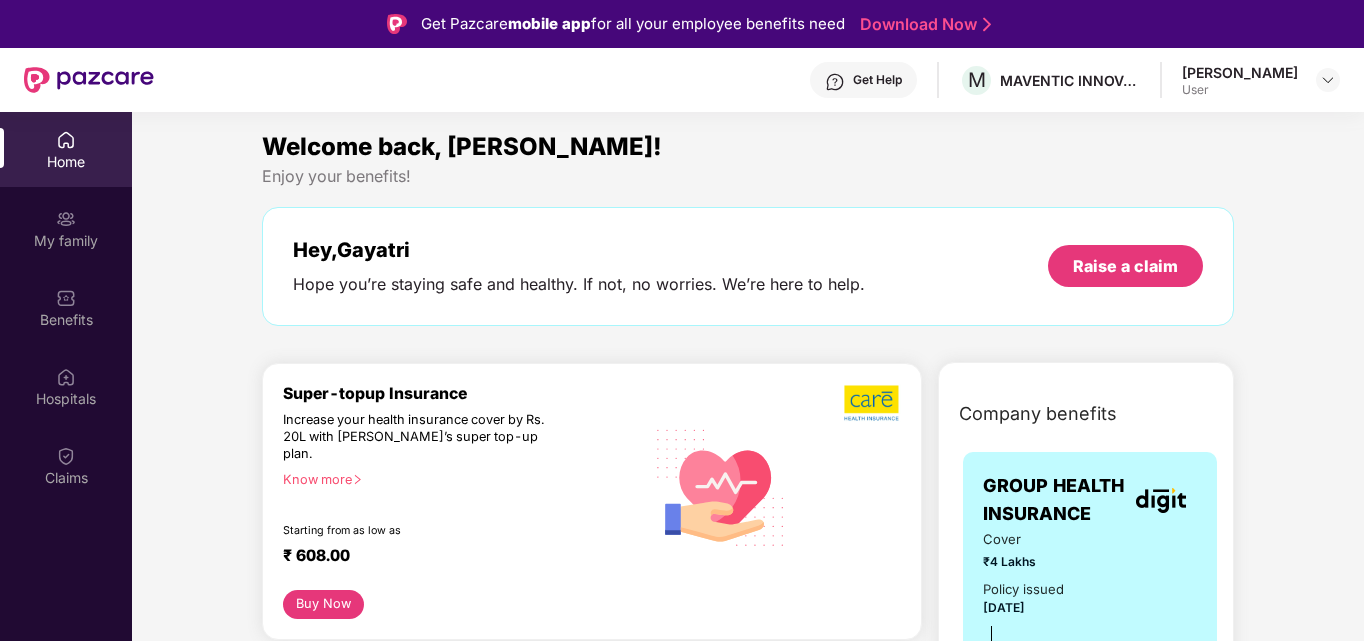 scroll, scrollTop: 0, scrollLeft: 0, axis: both 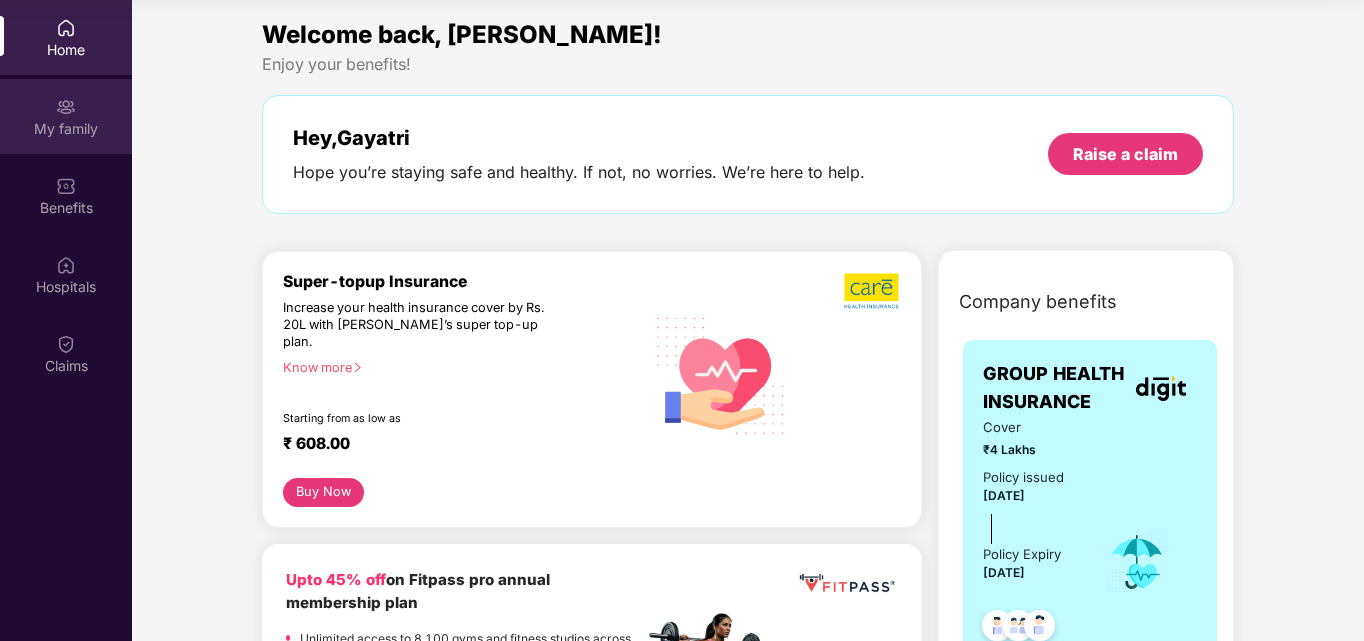click on "My family" at bounding box center (66, 129) 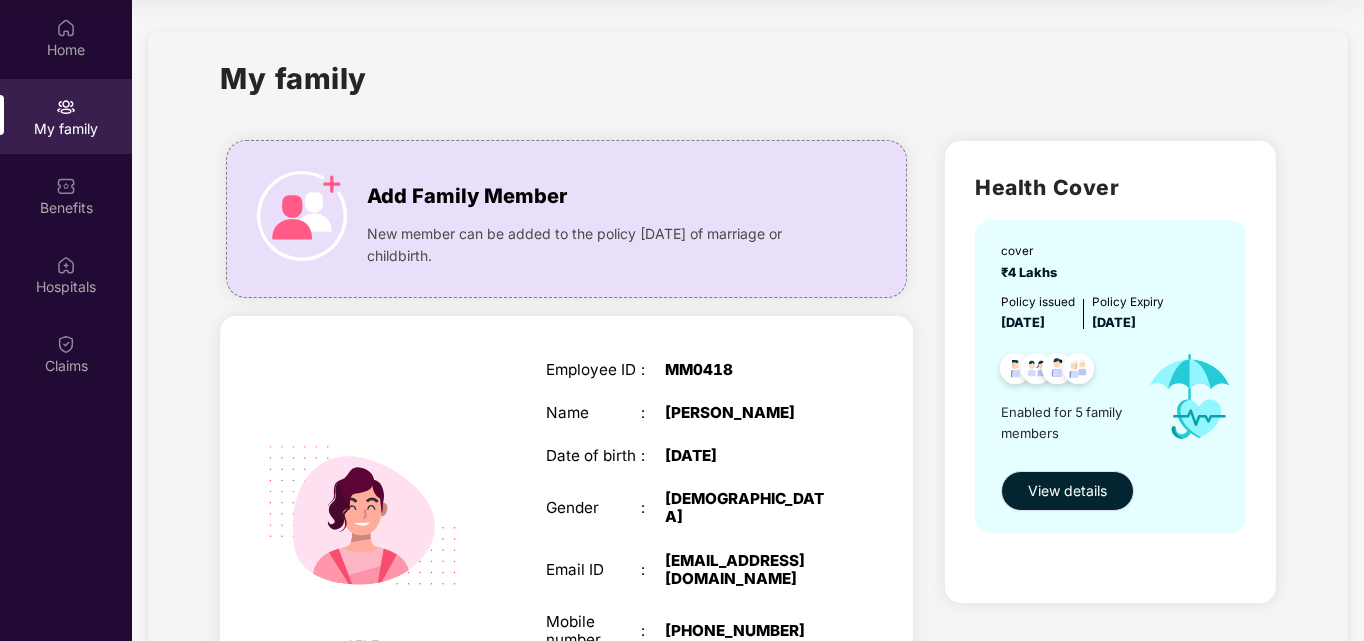 click on "View details" at bounding box center [1067, 491] 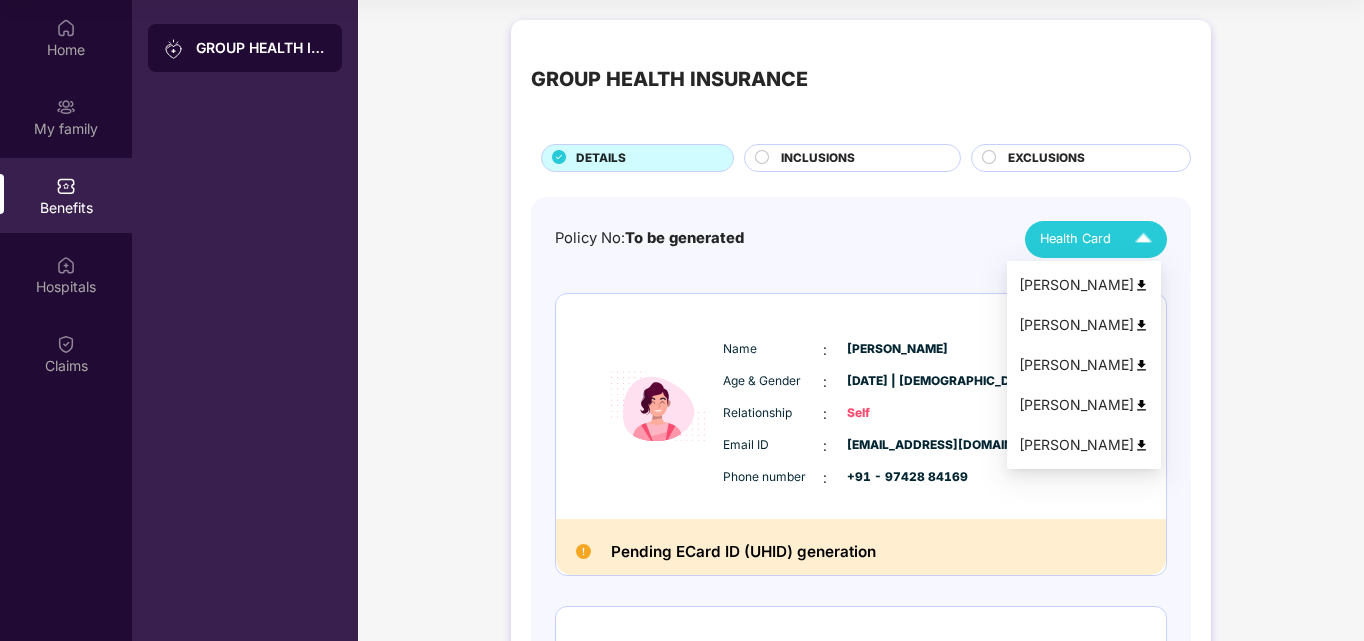 click at bounding box center (1143, 239) 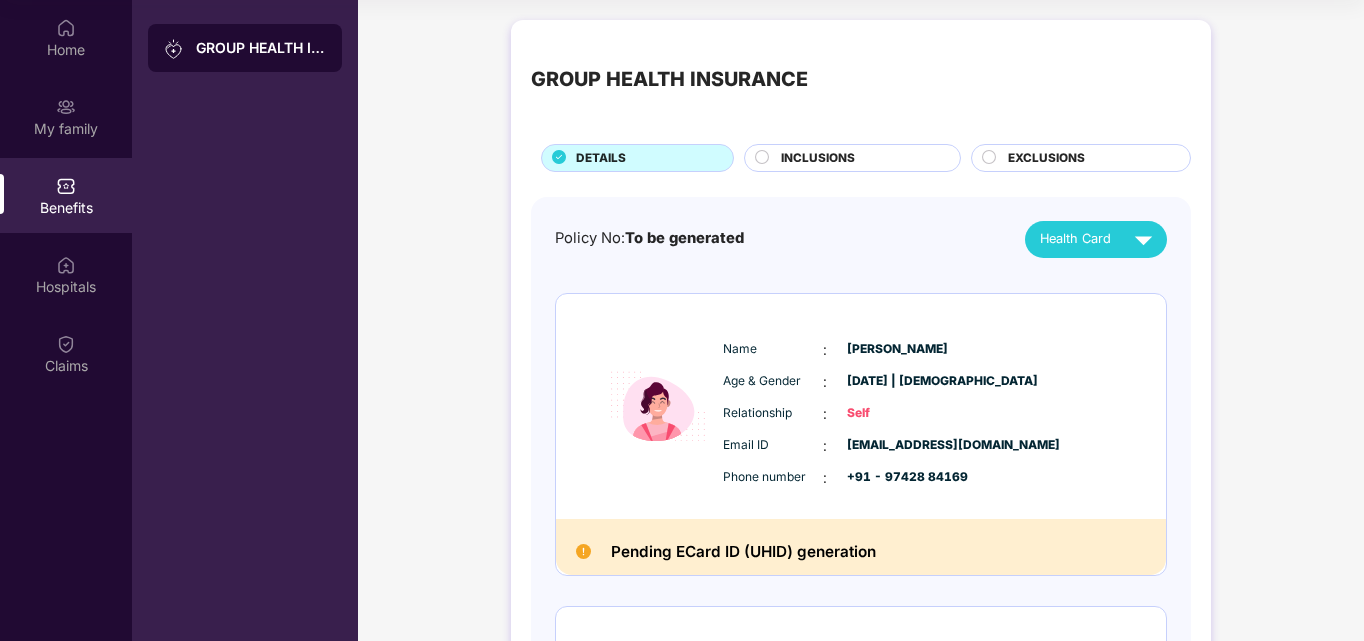 click on "GROUP HEALTH INSURANCE DETAILS INCLUSIONS EXCLUSIONS Policy No:  To be generated Health Card Name : [PERSON_NAME] Age & Gender : [DATE] | [DEMOGRAPHIC_DATA] Relationship : Self Email ID : [EMAIL_ADDRESS][DOMAIN_NAME] Phone number : +91 - 97428 84169 Pending ECard ID (UHID) generation Name : [PERSON_NAME] Age & Gender : [DATE] | [DEMOGRAPHIC_DATA] Relationship : Spouse Email ID : [EMAIL_ADDRESS][DOMAIN_NAME] Phone number : +91 - 97428 84169 Pending ECard ID (UHID) generation Name : [PERSON_NAME] Age & Gender : [DATE] | [DEMOGRAPHIC_DATA] Relationship : Child Email ID : [EMAIL_ADDRESS][DOMAIN_NAME] Phone number : +91 - 97428 84169 Pending ECard ID (UHID) generation Name : [PERSON_NAME] Age & Gender : [DATE] | [DEMOGRAPHIC_DATA] Relationship : Father Email ID : [EMAIL_ADDRESS][DOMAIN_NAME] Phone number : +91 - 97428 84169 Pending ECard ID (UHID) generation Name : [PERSON_NAME] Age & Gender : [DATE] | [DEMOGRAPHIC_DATA] Relationship : Mother Email ID : [EMAIL_ADDRESS][DOMAIN_NAME] Phone number : +91 - 97428 84169 Pending ECard ID (UHID) generation" at bounding box center [861, 981] 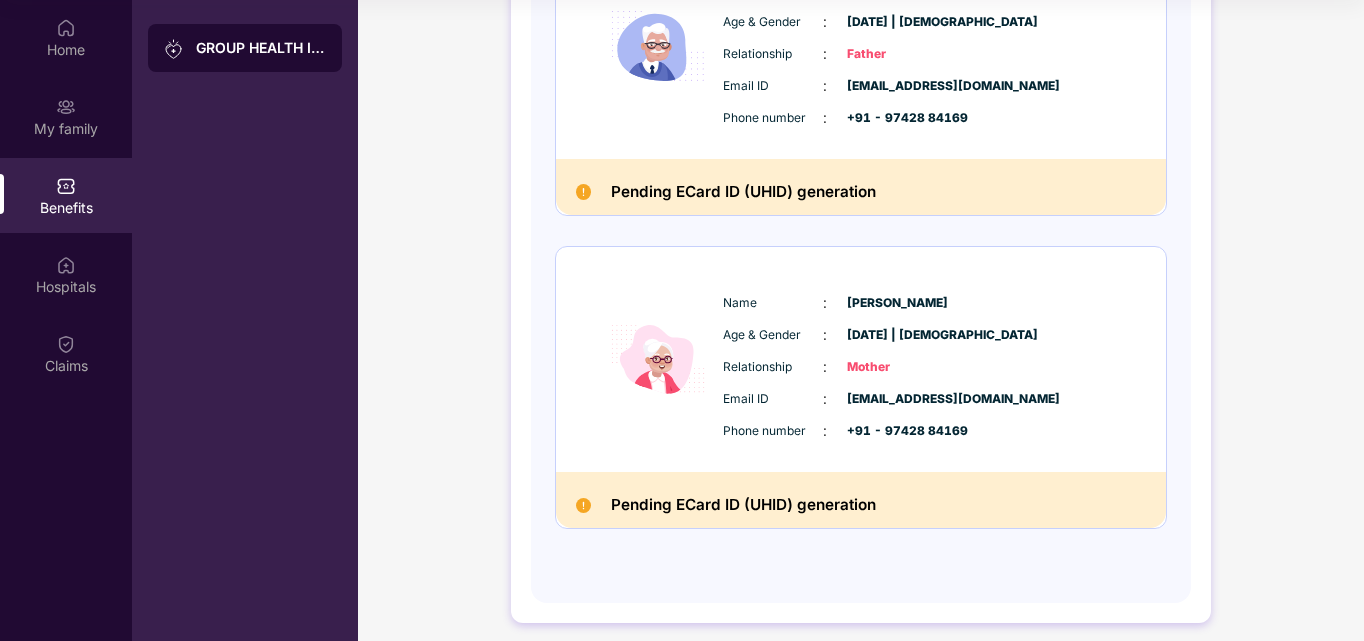 scroll, scrollTop: 1311, scrollLeft: 0, axis: vertical 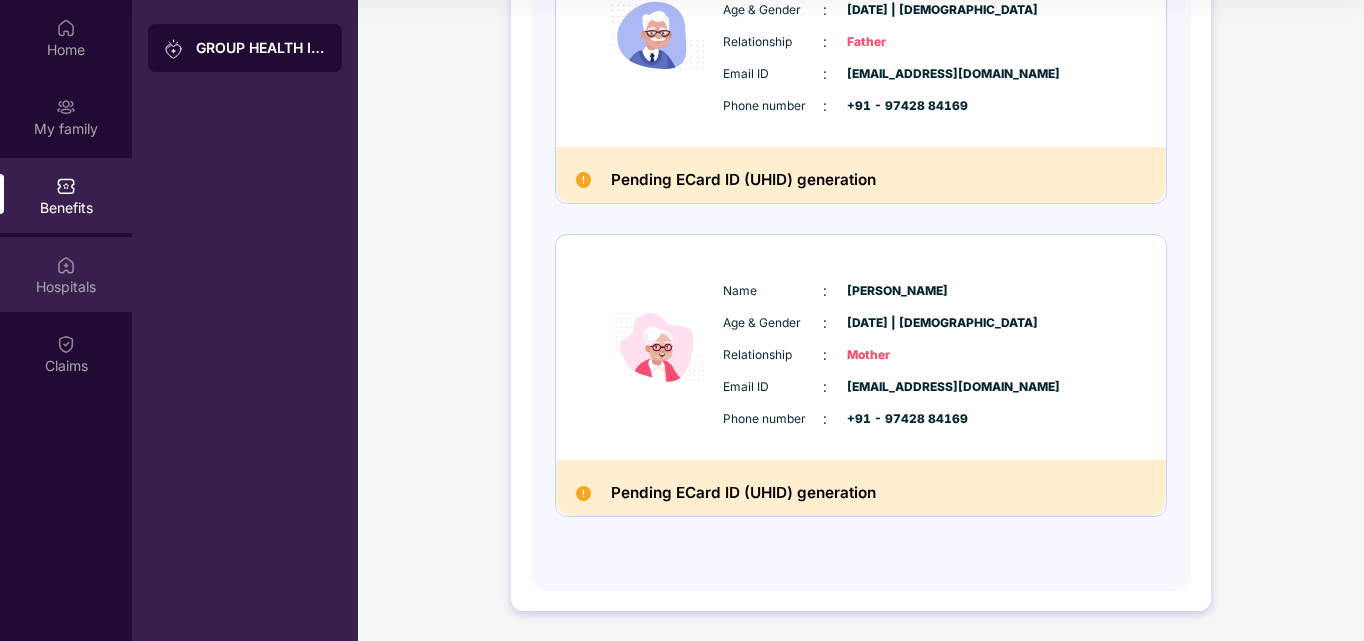 click on "Hospitals" at bounding box center (66, 287) 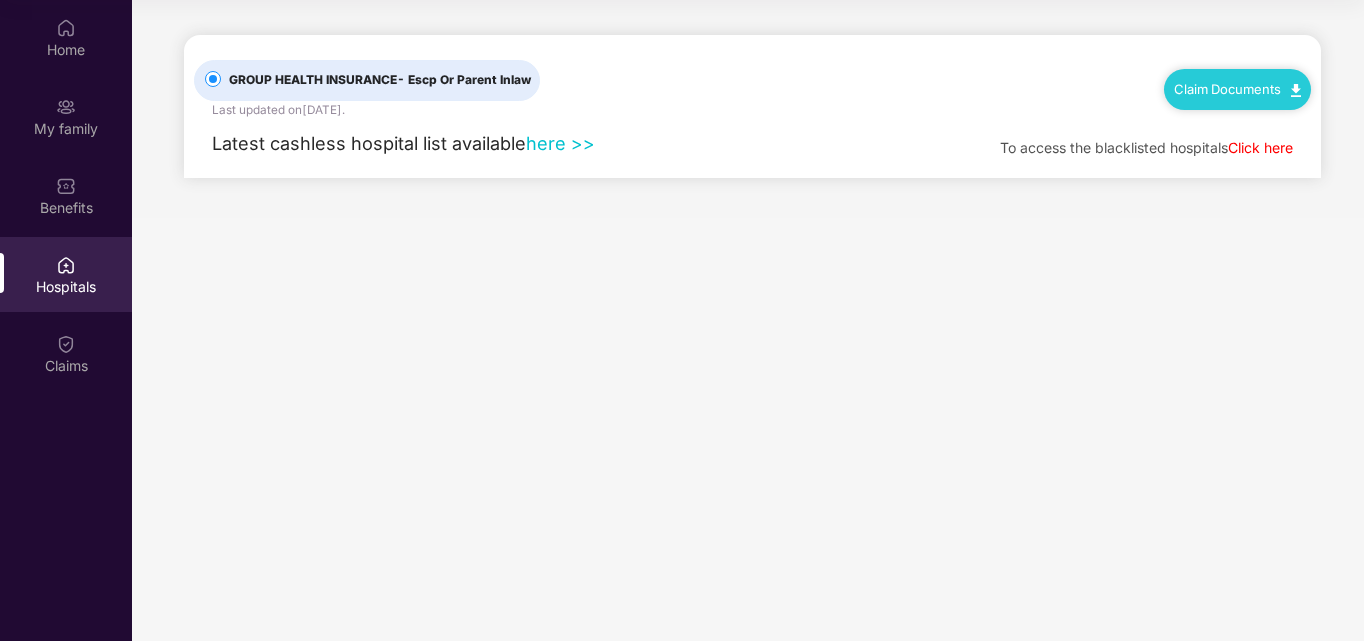 click on "Click here" at bounding box center (1260, 147) 